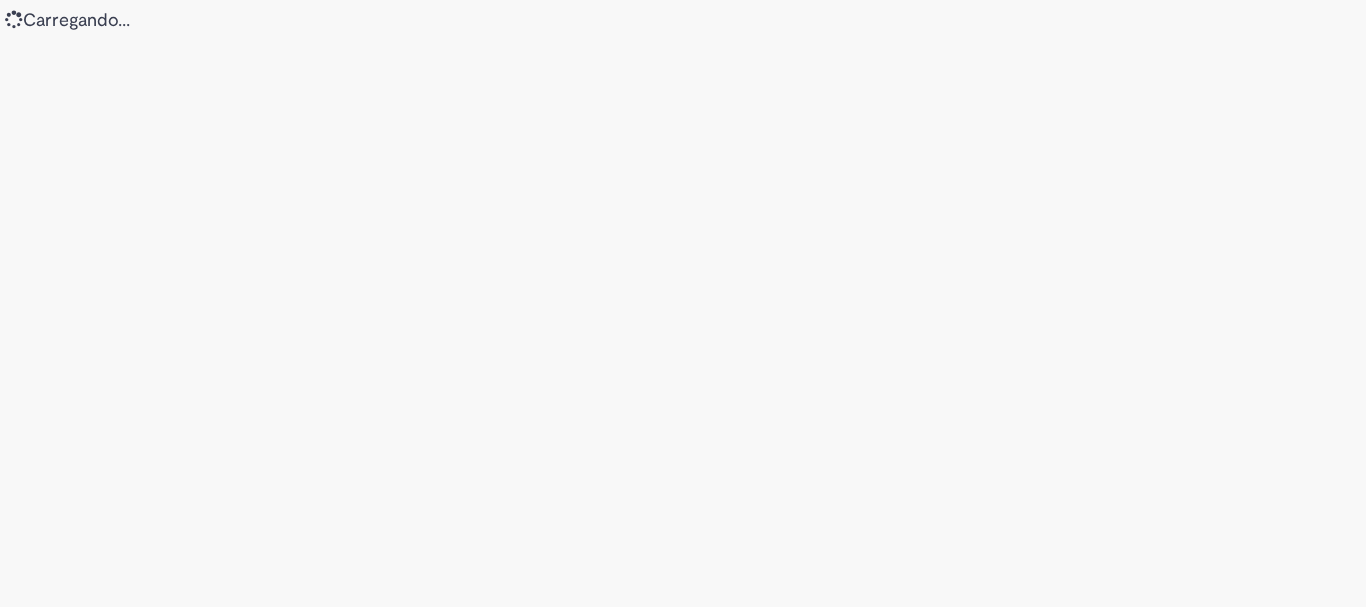 scroll, scrollTop: 0, scrollLeft: 0, axis: both 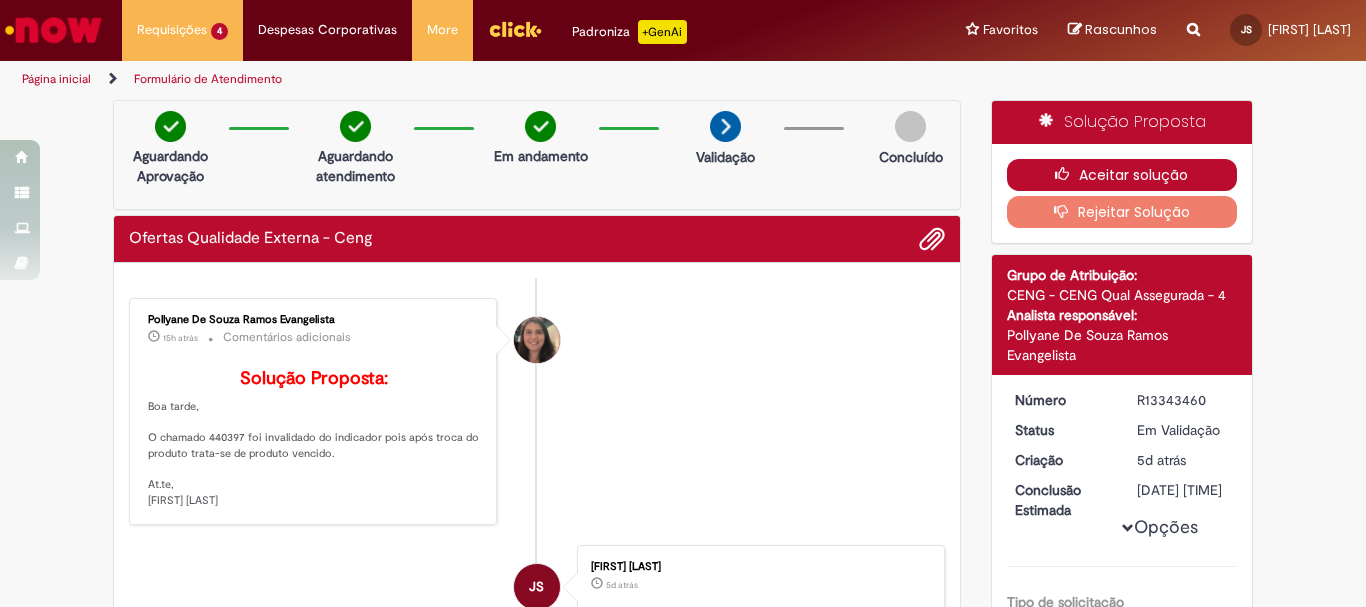 click on "Aceitar solução" at bounding box center (1122, 175) 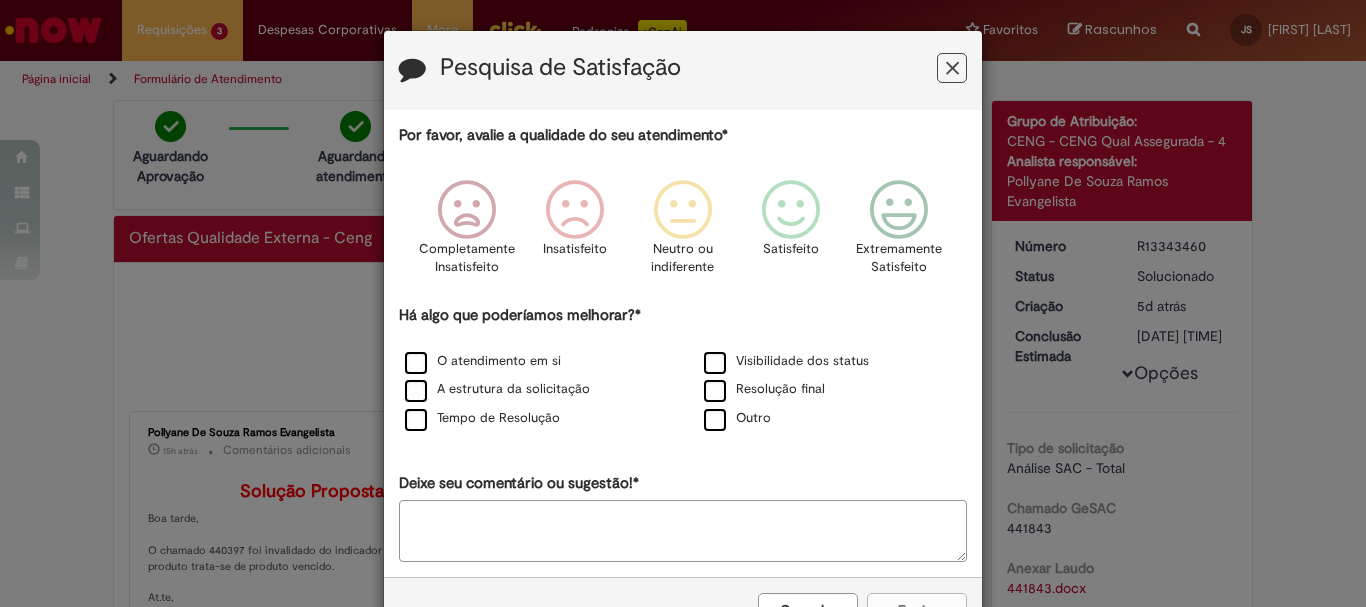 click at bounding box center (952, 68) 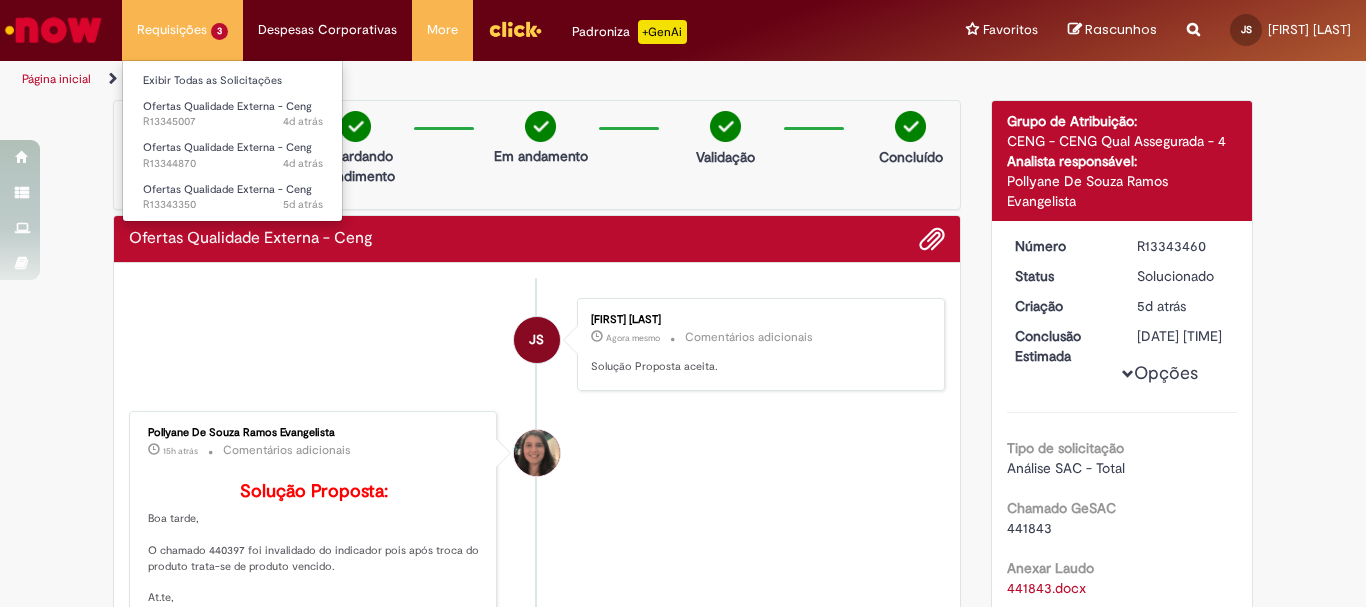 click on "Requisições   3
Exibir Todas as Solicitações
Ofertas Qualidade Externa - Ceng
4d atrás 4 dias atrás  [REFERENCE]
Ofertas Qualidade Externa - Ceng
4d atrás 4 dias atrás  [REFERENCE]
Ofertas Qualidade Externa - Ceng
5d atrás 5 dias atrás  [REFERENCE]" at bounding box center (182, 30) 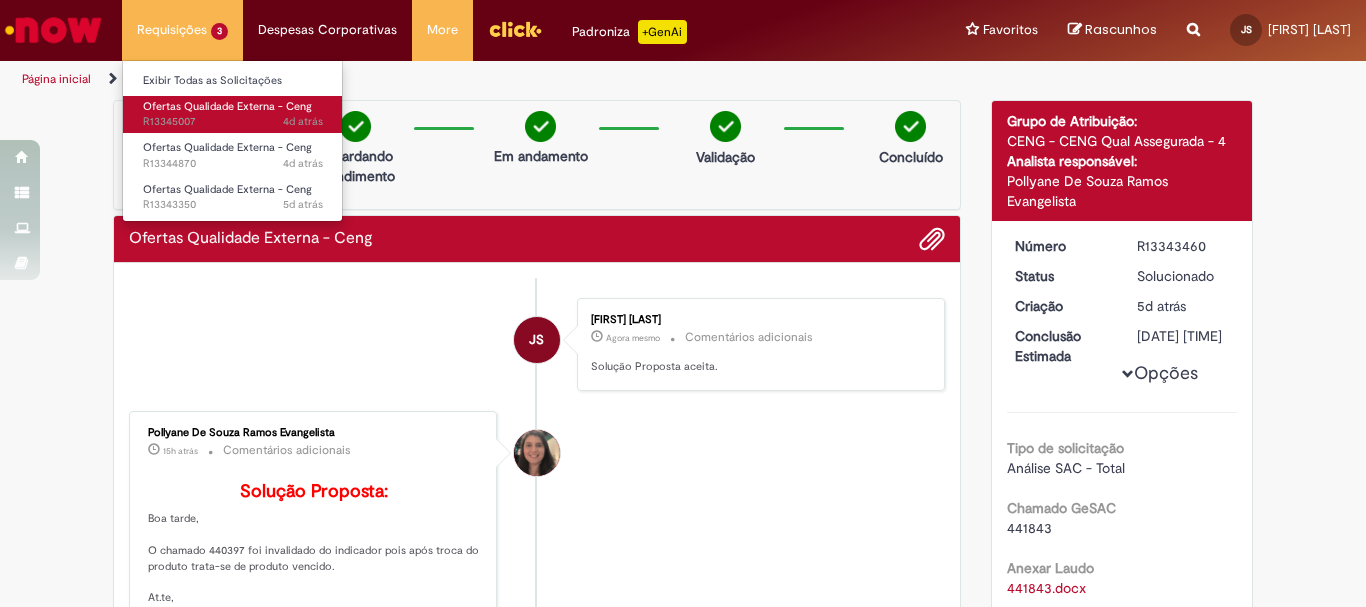 click on "Ofertas Qualidade Externa - Ceng" at bounding box center [227, 106] 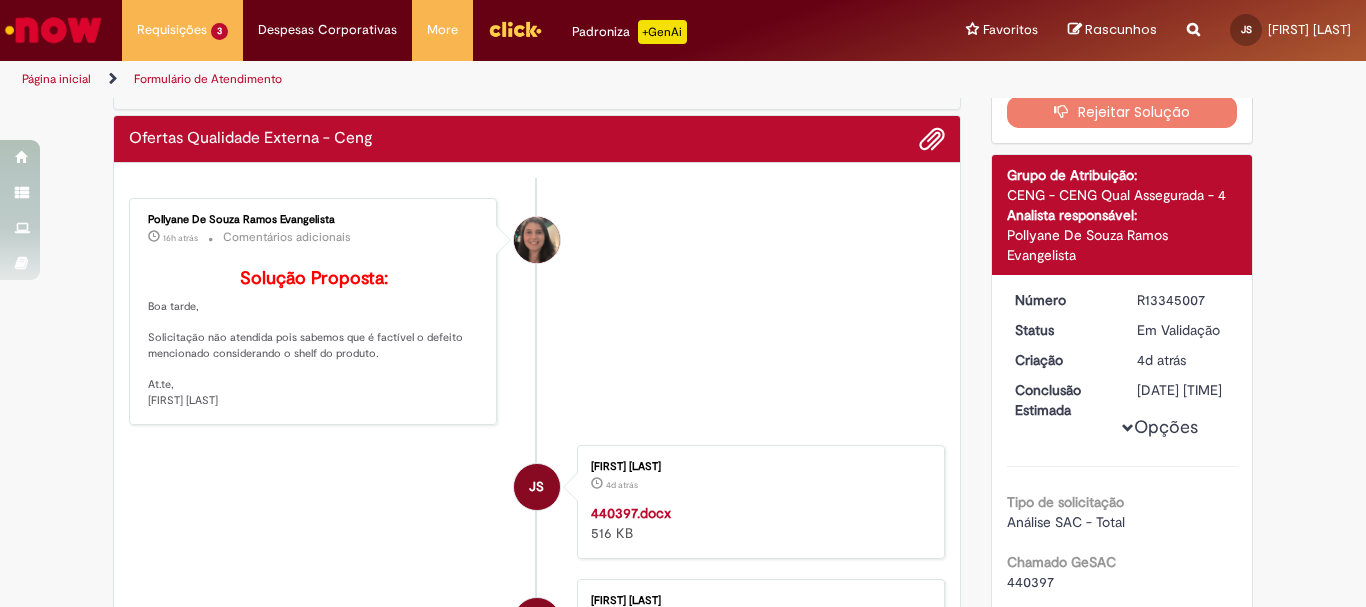 scroll, scrollTop: 0, scrollLeft: 0, axis: both 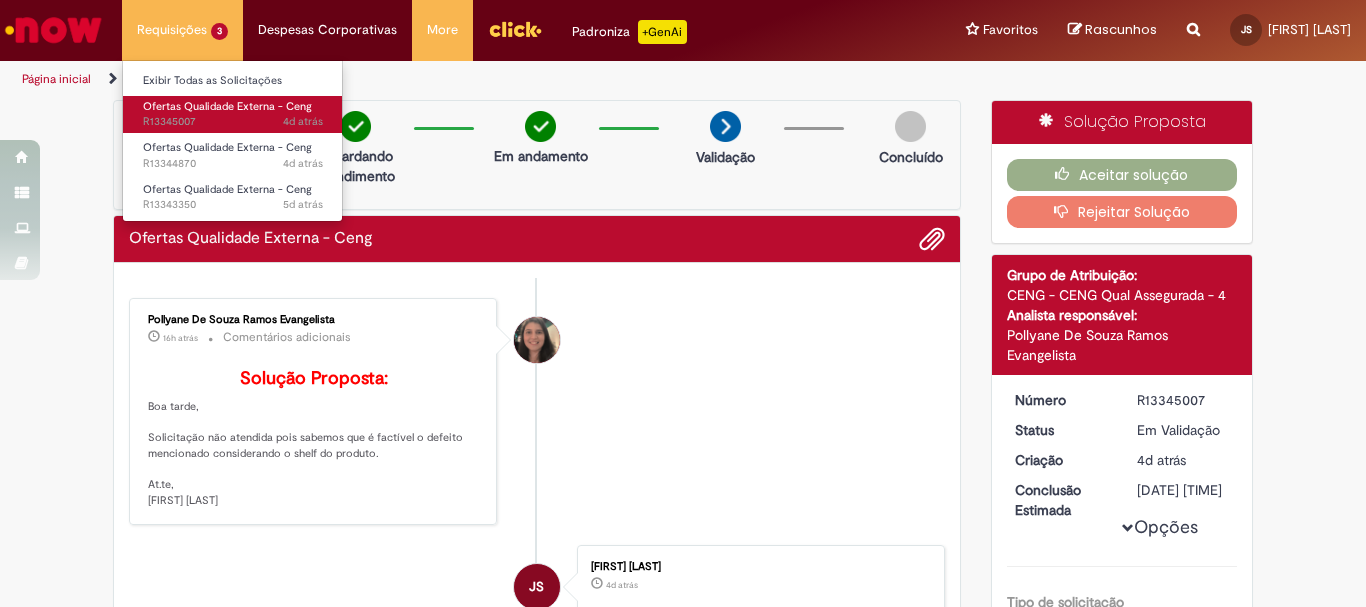 click on "Ofertas Qualidade Externa - Ceng" at bounding box center (227, 106) 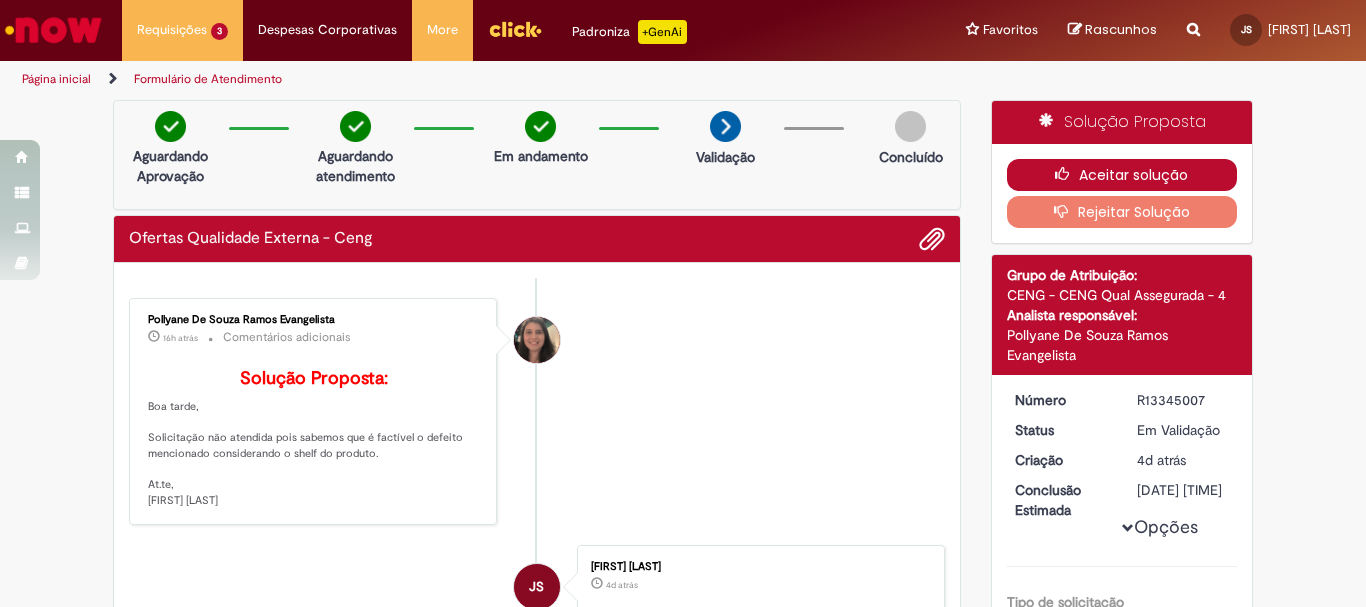 click on "Aceitar solução" at bounding box center [1122, 175] 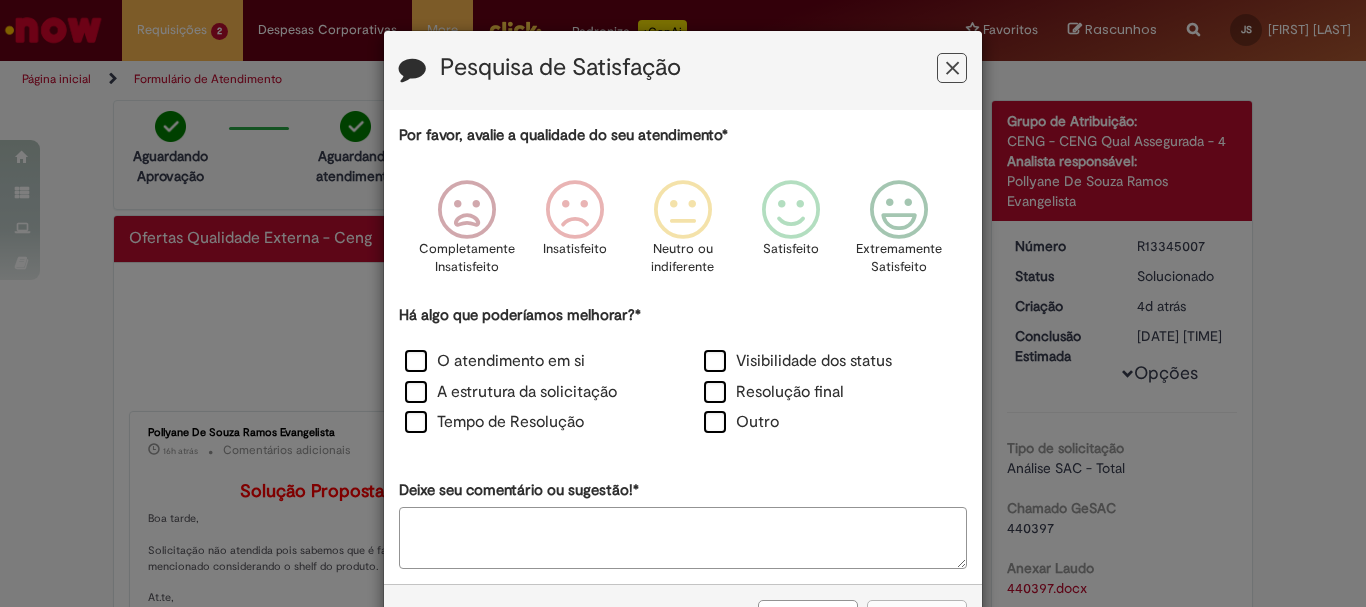 click at bounding box center [952, 68] 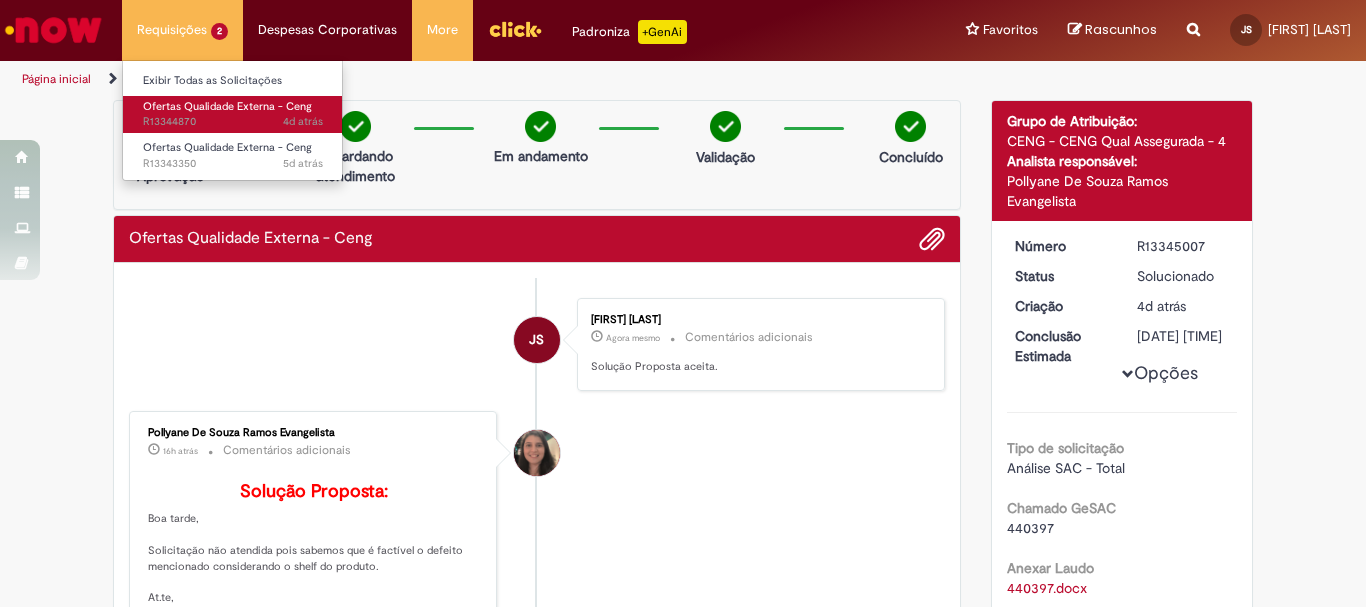 click on "Ofertas Qualidade Externa - Ceng
4d atrás 4 dias atrás  R13344870" at bounding box center [233, 114] 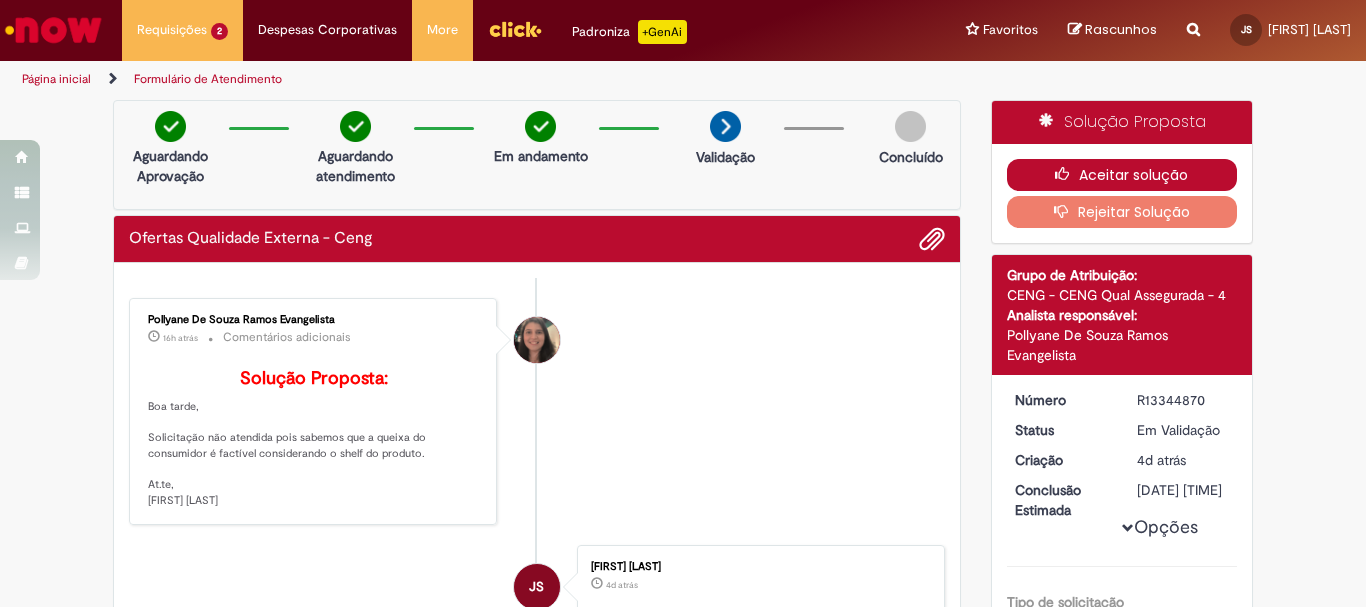click on "Aceitar solução" at bounding box center [1122, 175] 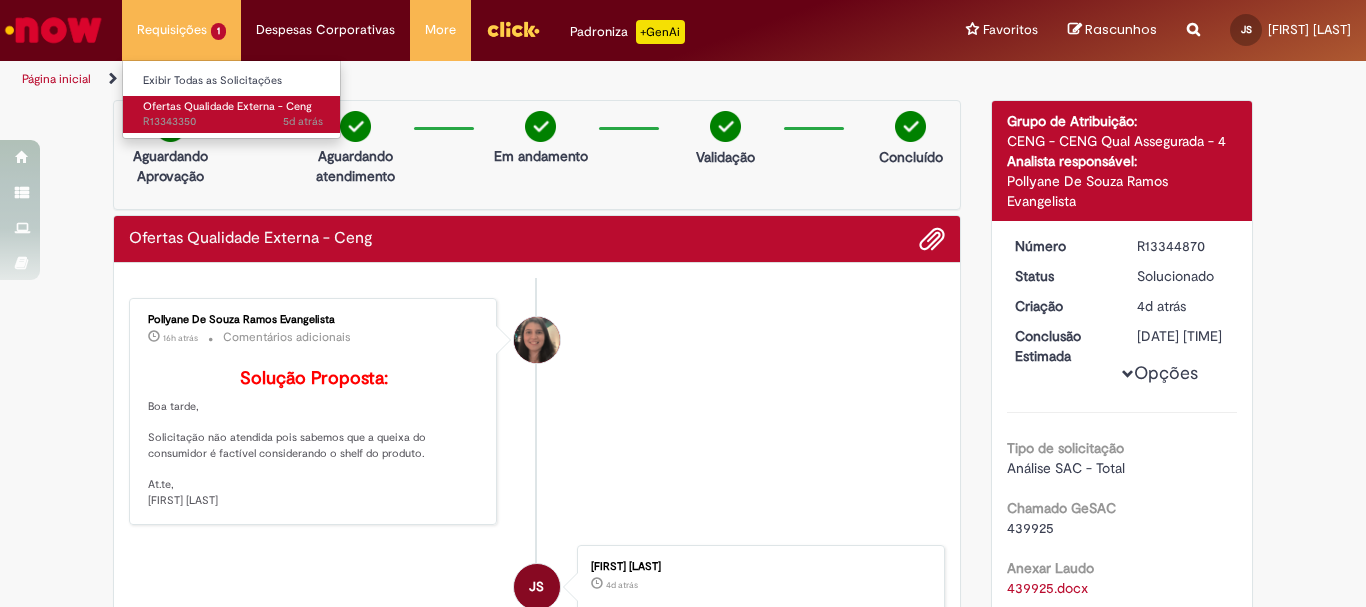 click on "Ofertas Qualidade Externa - Ceng" at bounding box center (227, 106) 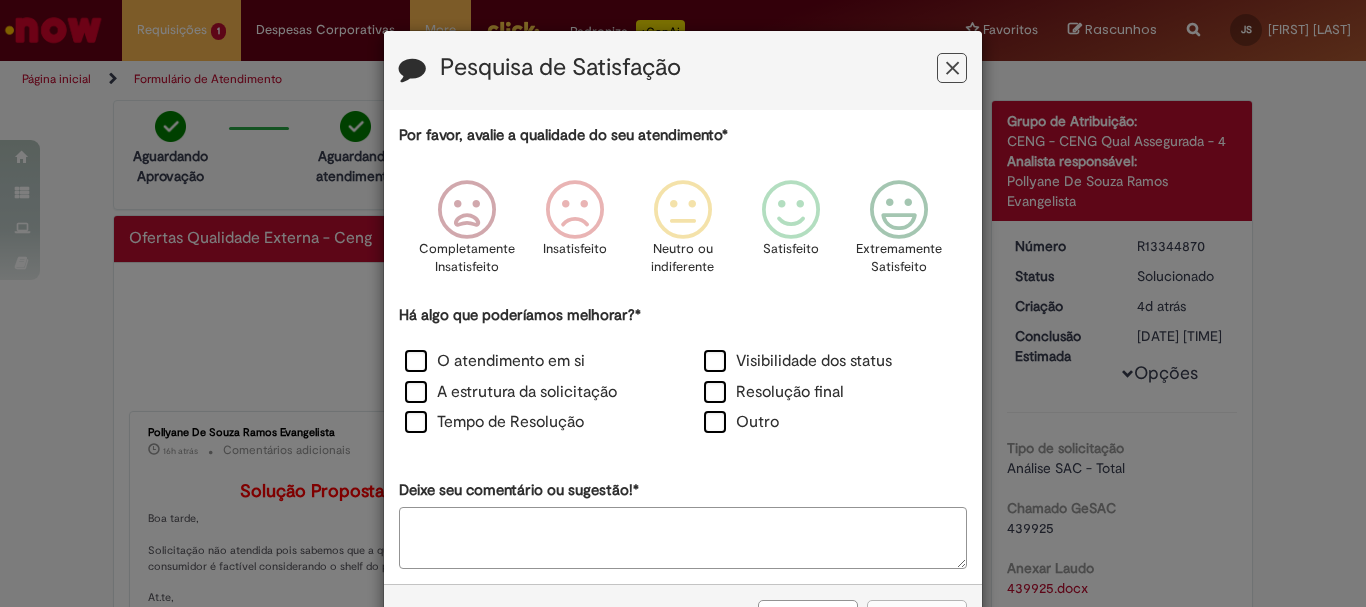 click on "Pesquisa de Satisfação" at bounding box center [683, 70] 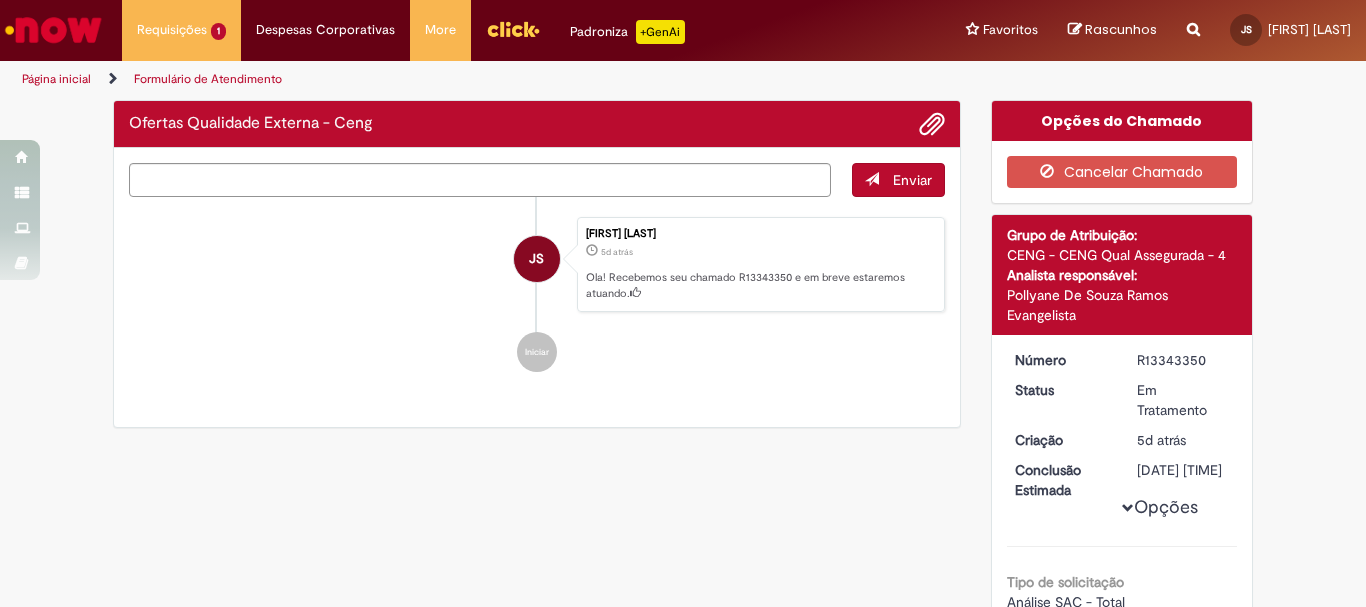 click on "Pesquisa de Satisfação
Por favor, avalie a qualidade do seu atendimento*
Completamente Insatisfeito
Insatisfeito
Neutro ou indiferente
Satisfeito
Extremamente Satisfeito
Há algo que poderíamos melhorar?*
O atendimento em si
Visibilidade dos status
A estrutura da solicitação
Resolução final
Tempo de Resolução
Outro
Deixe seu comentário ou sugestão!*
Cancelar   Enviar" at bounding box center (683, 186) 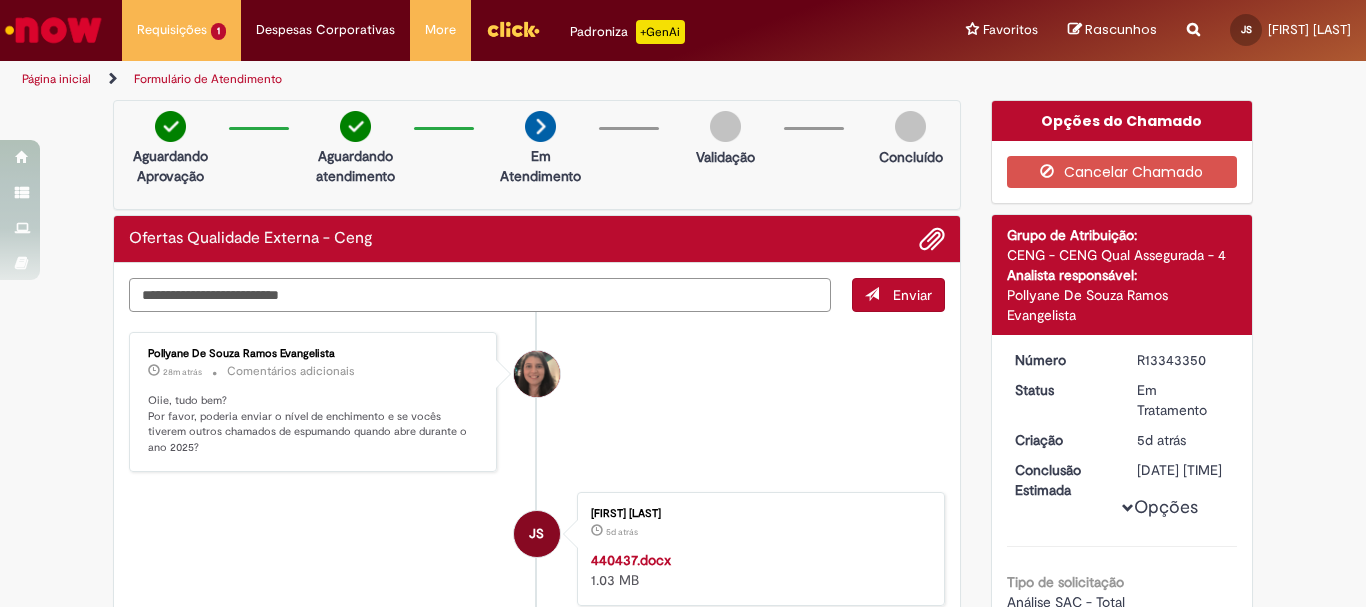 click at bounding box center (480, 295) 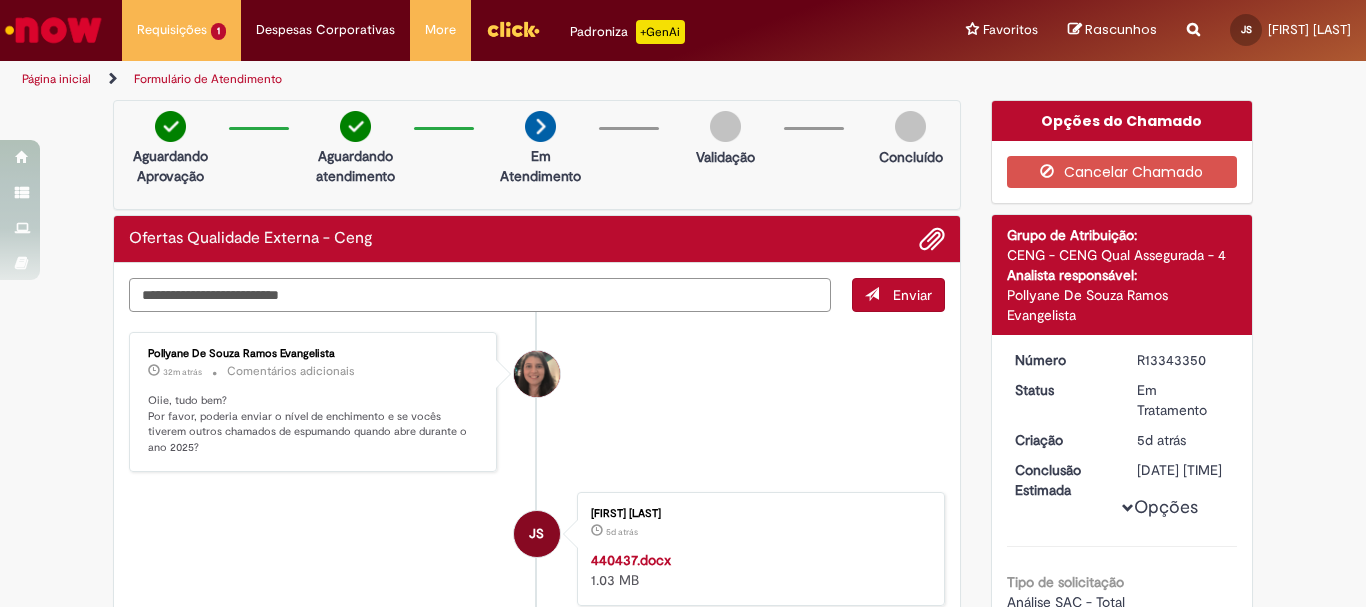 click at bounding box center (480, 295) 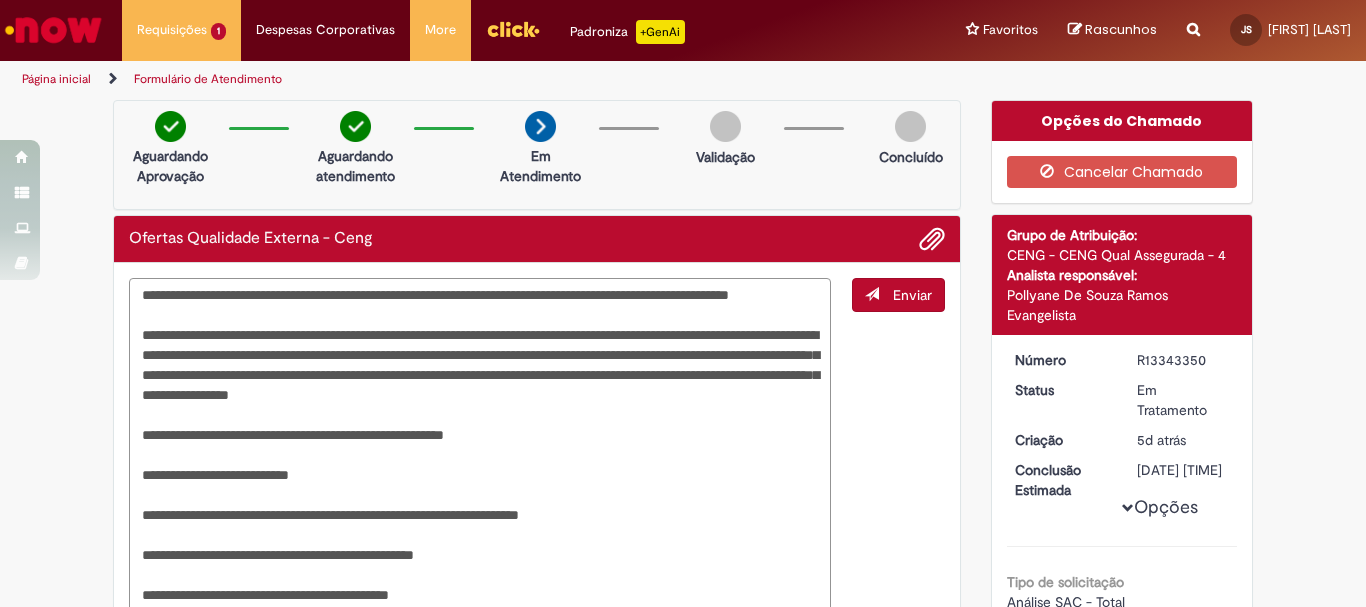 scroll, scrollTop: 437, scrollLeft: 0, axis: vertical 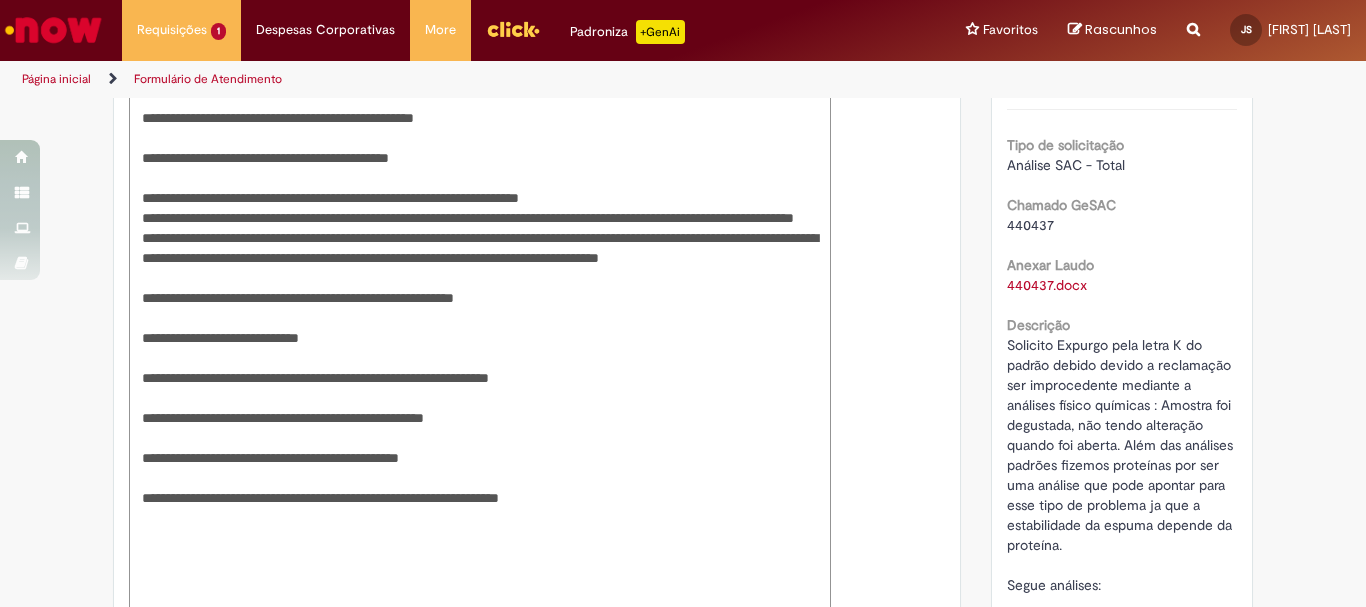 type 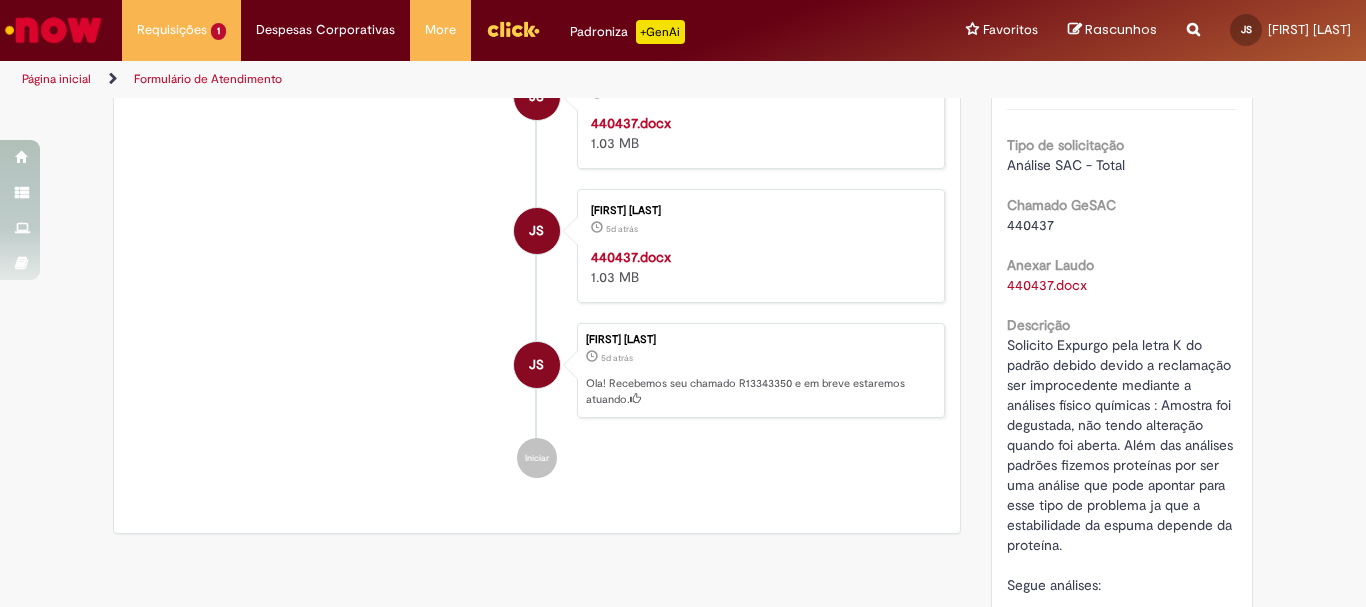 scroll, scrollTop: 0, scrollLeft: 0, axis: both 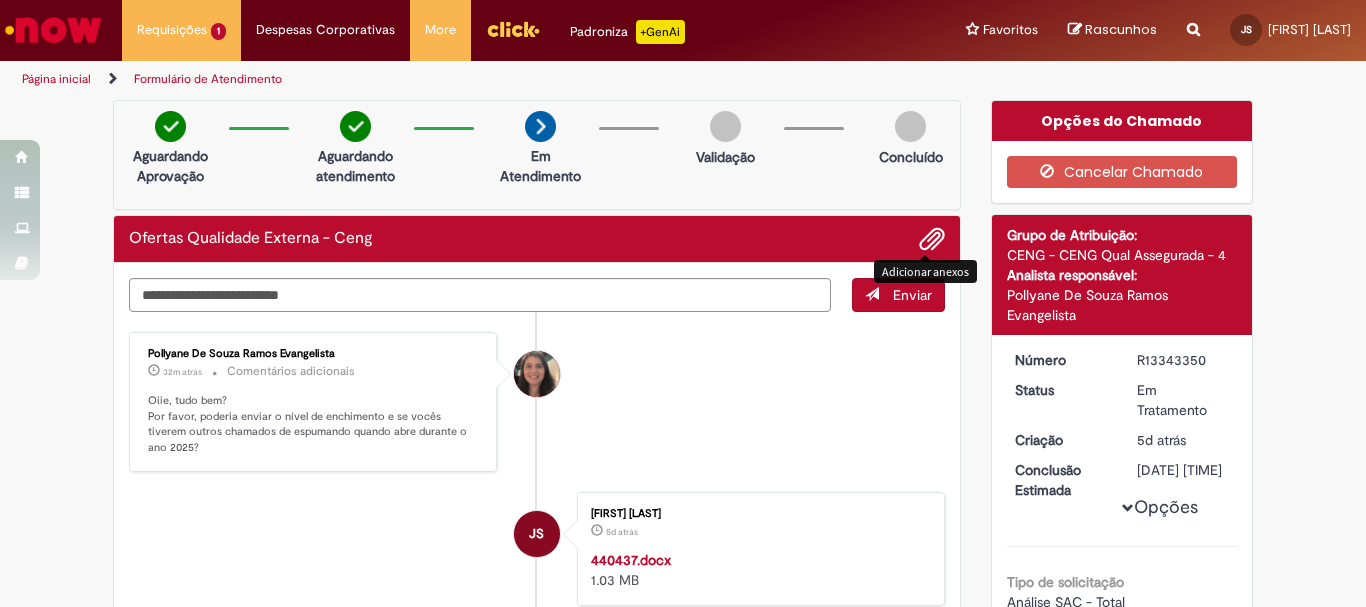 click on "Adicionar anexos" at bounding box center (925, 271) 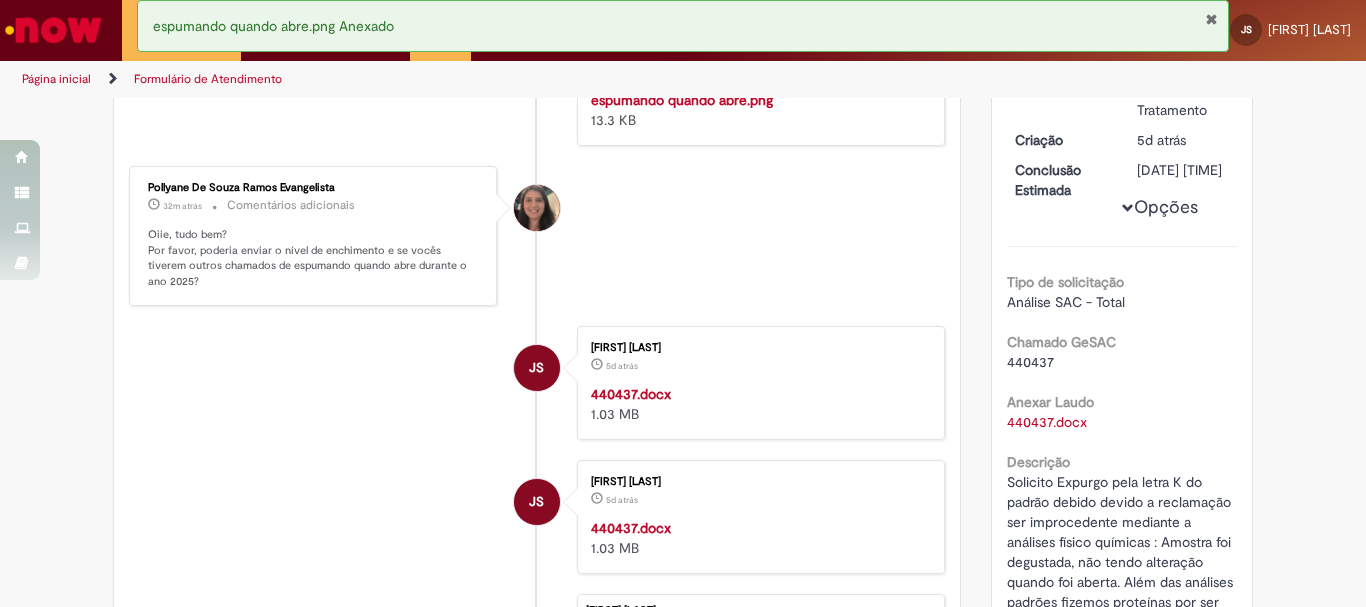 scroll, scrollTop: 400, scrollLeft: 0, axis: vertical 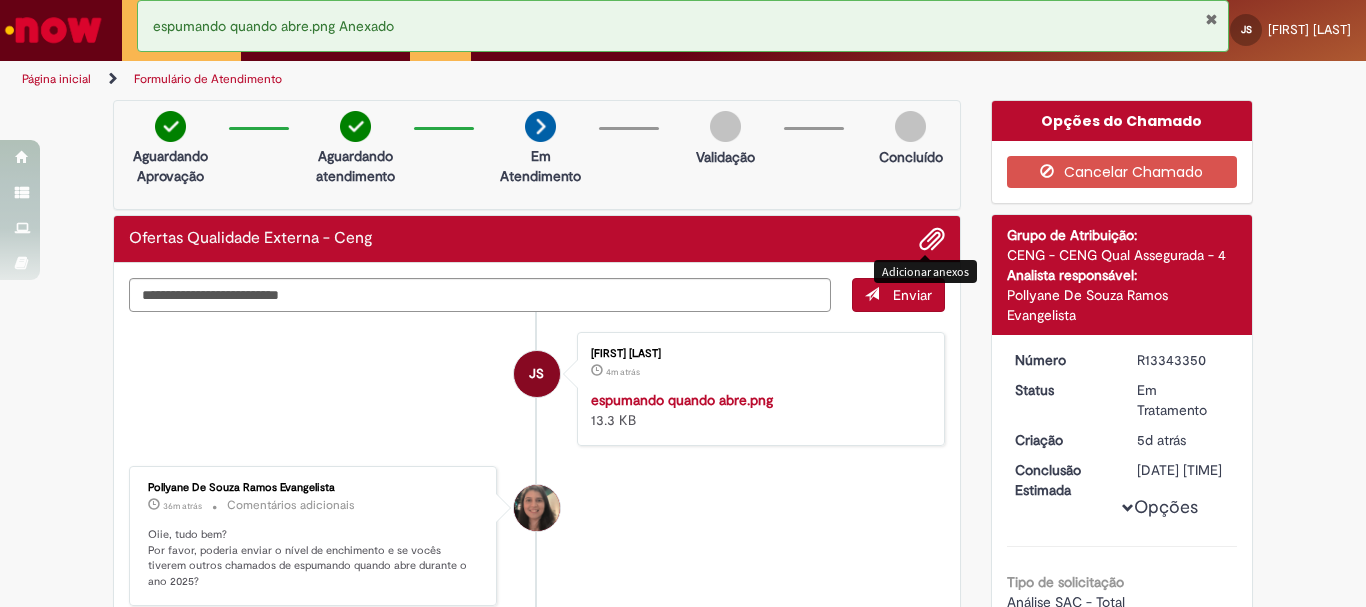click at bounding box center (932, 240) 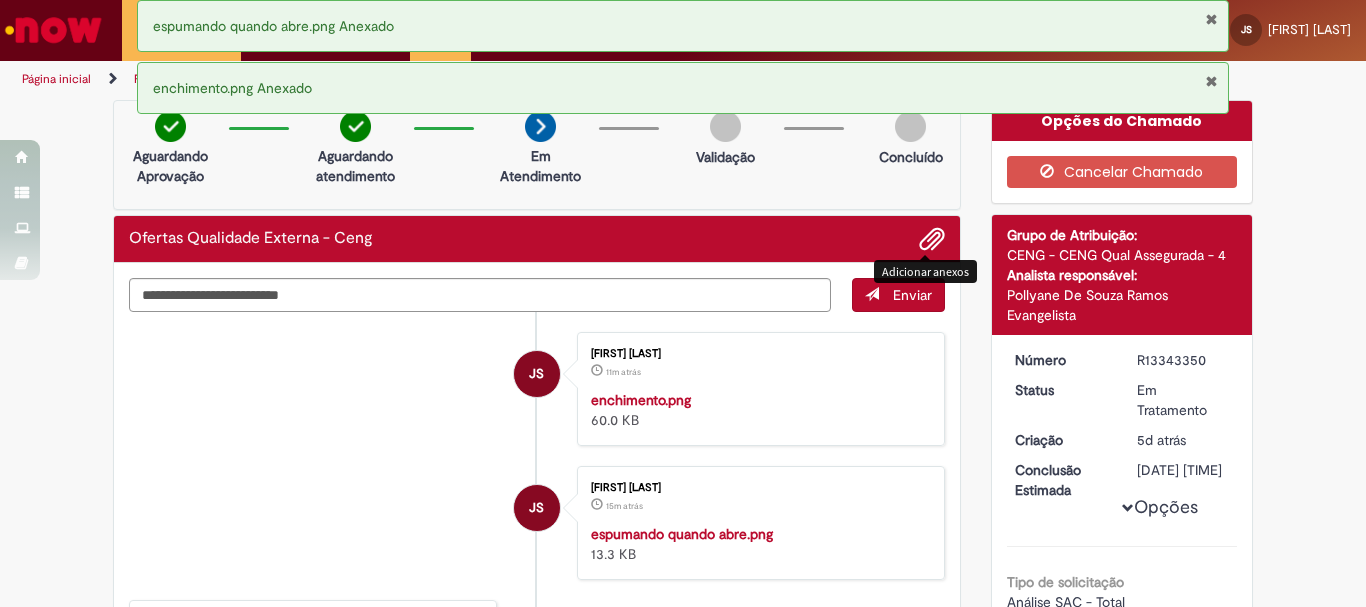 click on "Página inicial" at bounding box center (56, 79) 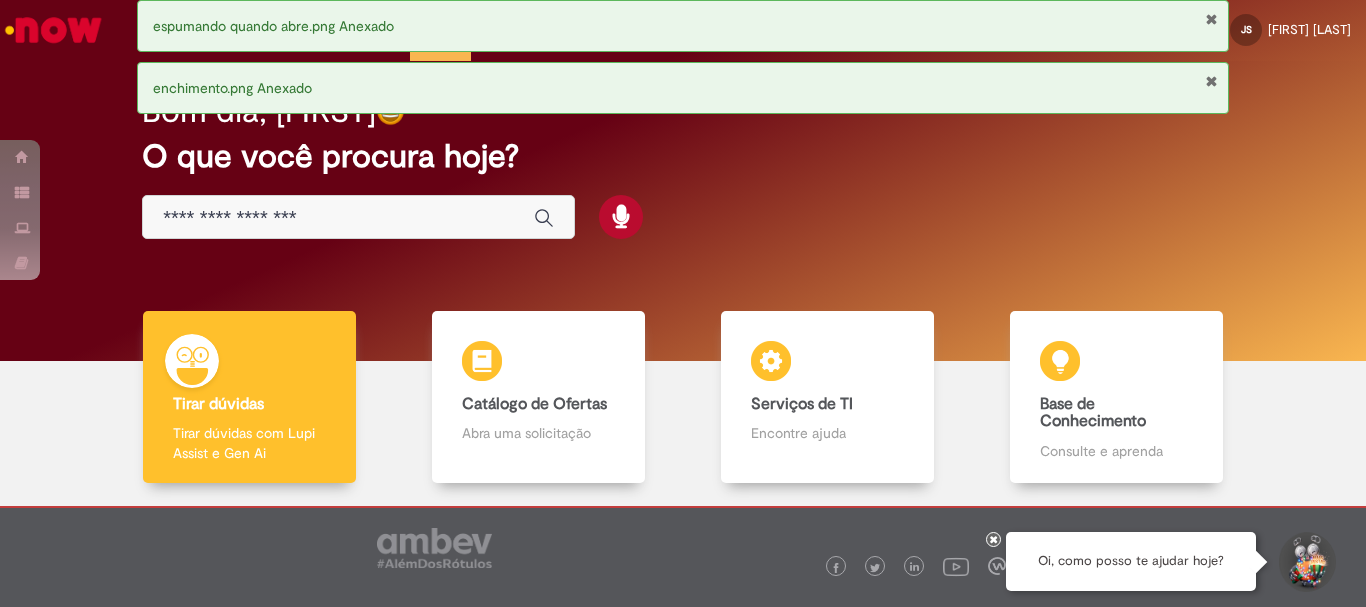click at bounding box center (1211, 19) 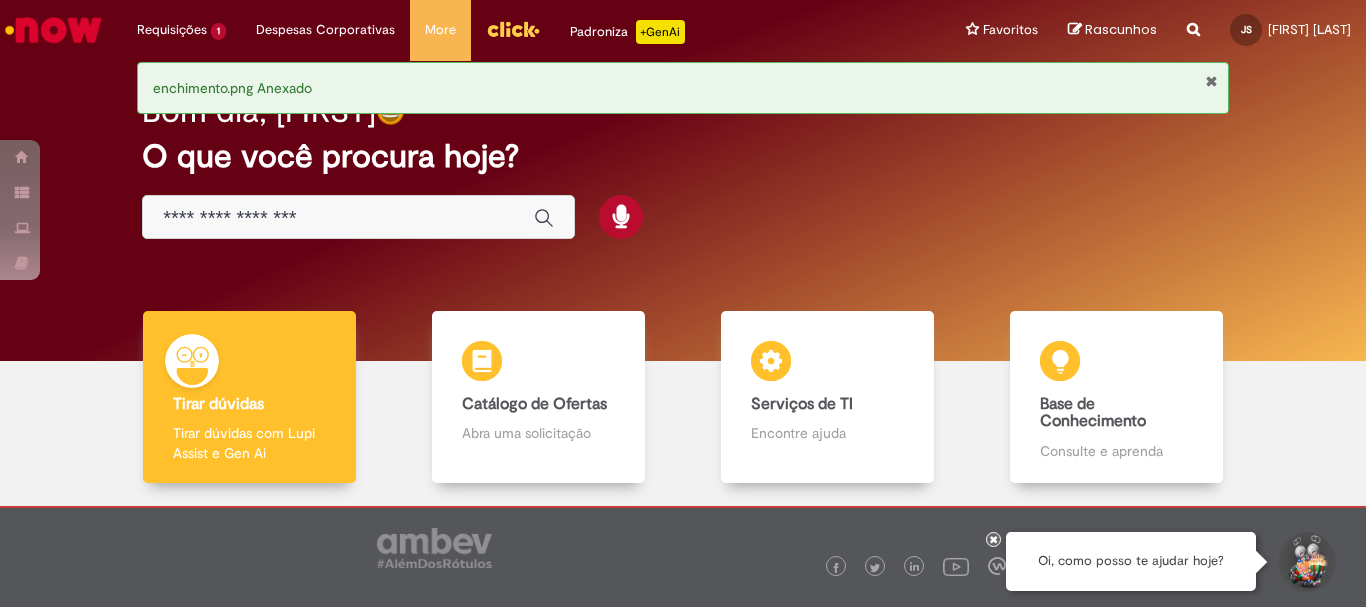 click at bounding box center [1211, 81] 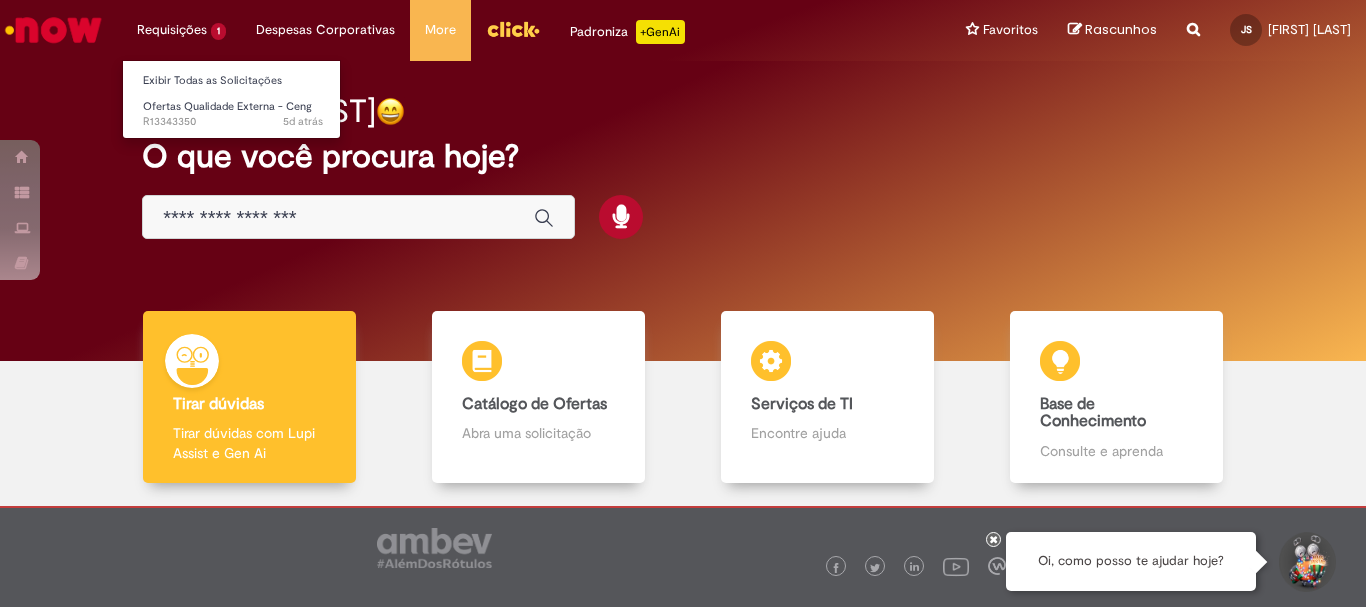 click on "Ofertas Qualidade Externa - Ceng
5d atrás 5 dias atrás  [REFERENCE]" at bounding box center (233, 112) 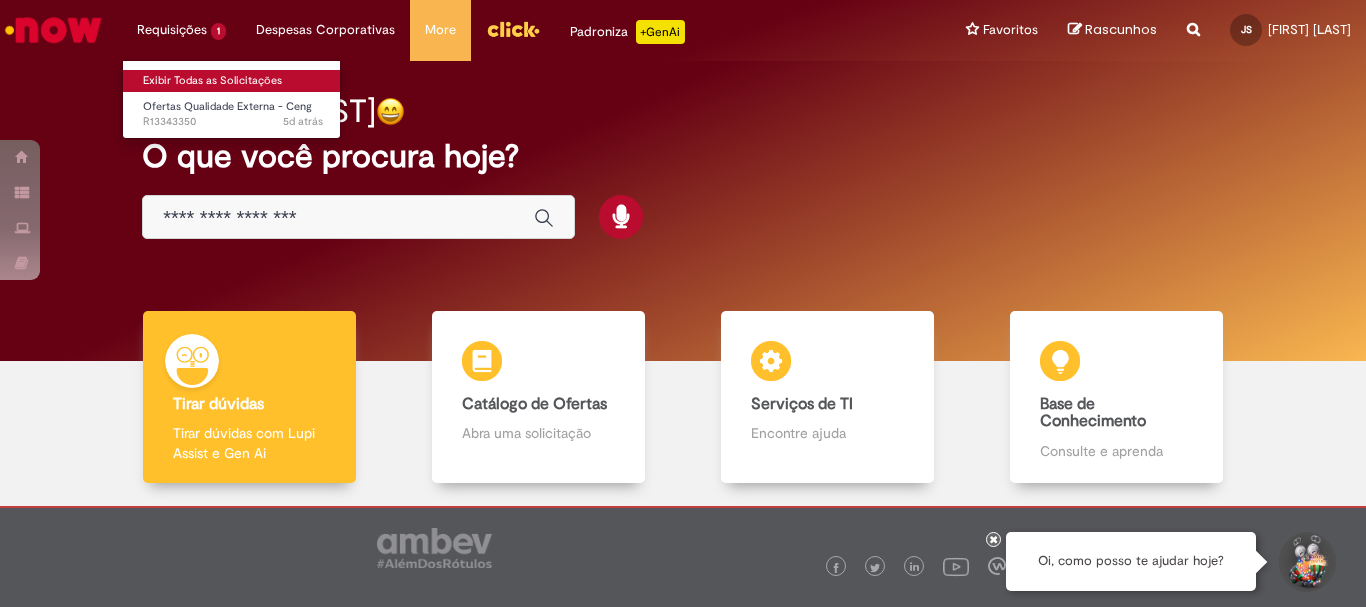 click on "Exibir Todas as Solicitações" at bounding box center (233, 81) 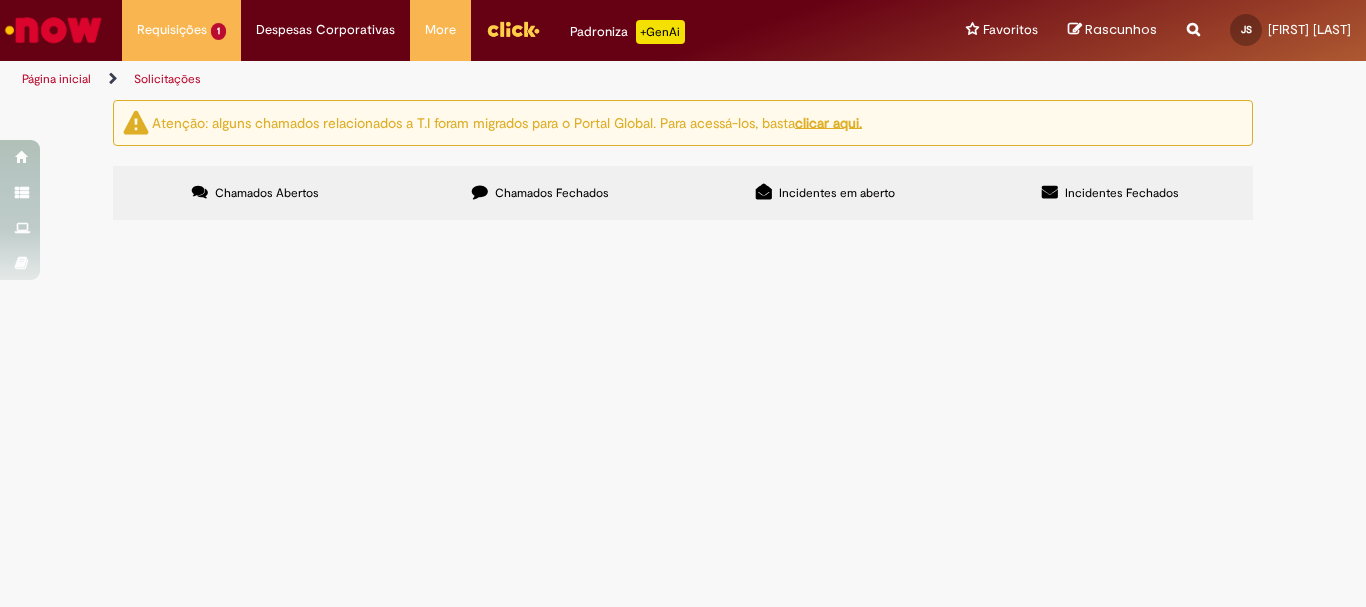 click on "Chamados Fechados" at bounding box center [552, 193] 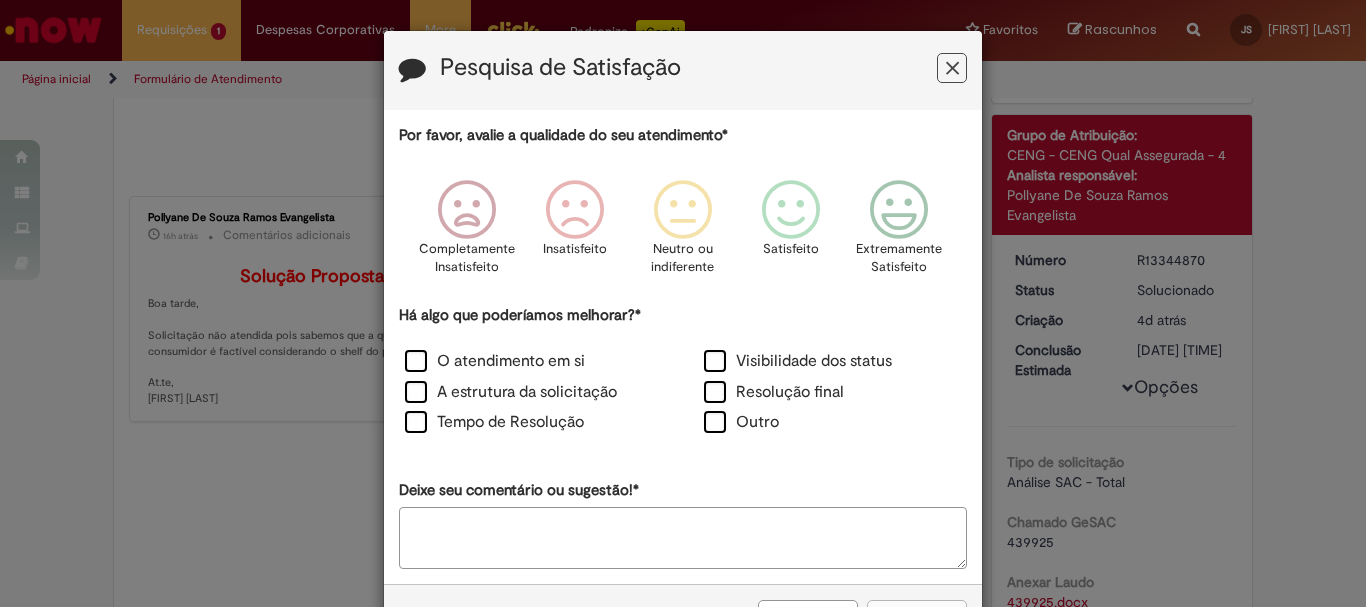 scroll, scrollTop: 0, scrollLeft: 0, axis: both 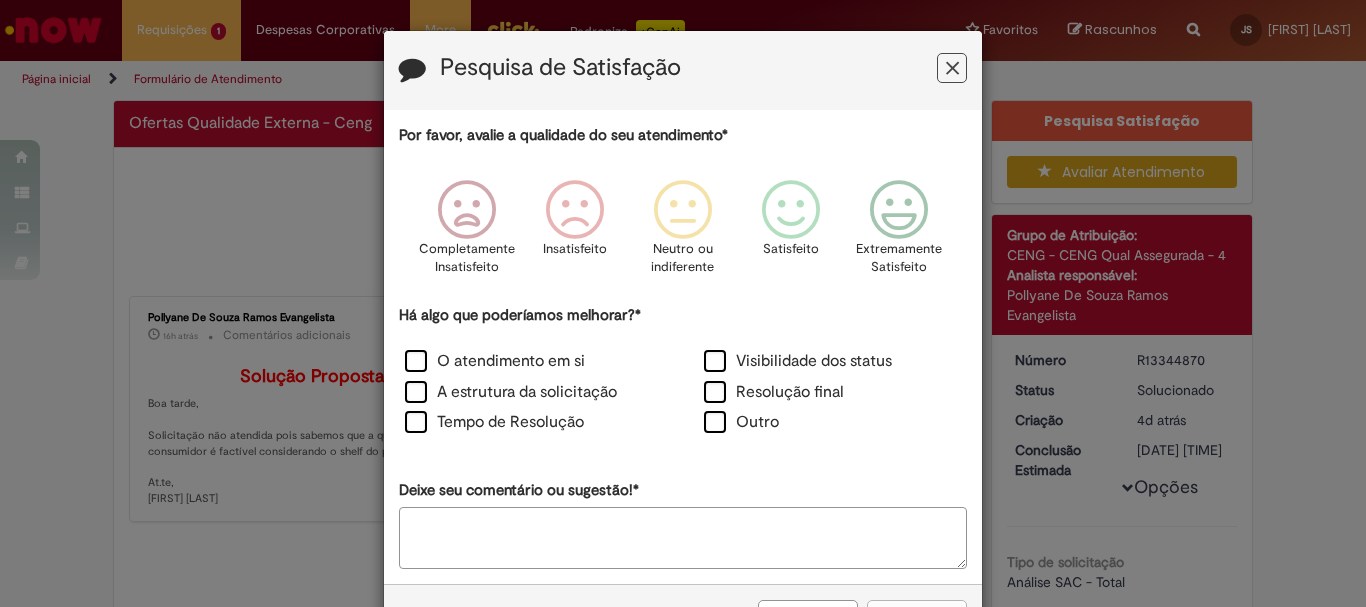 click at bounding box center (952, 68) 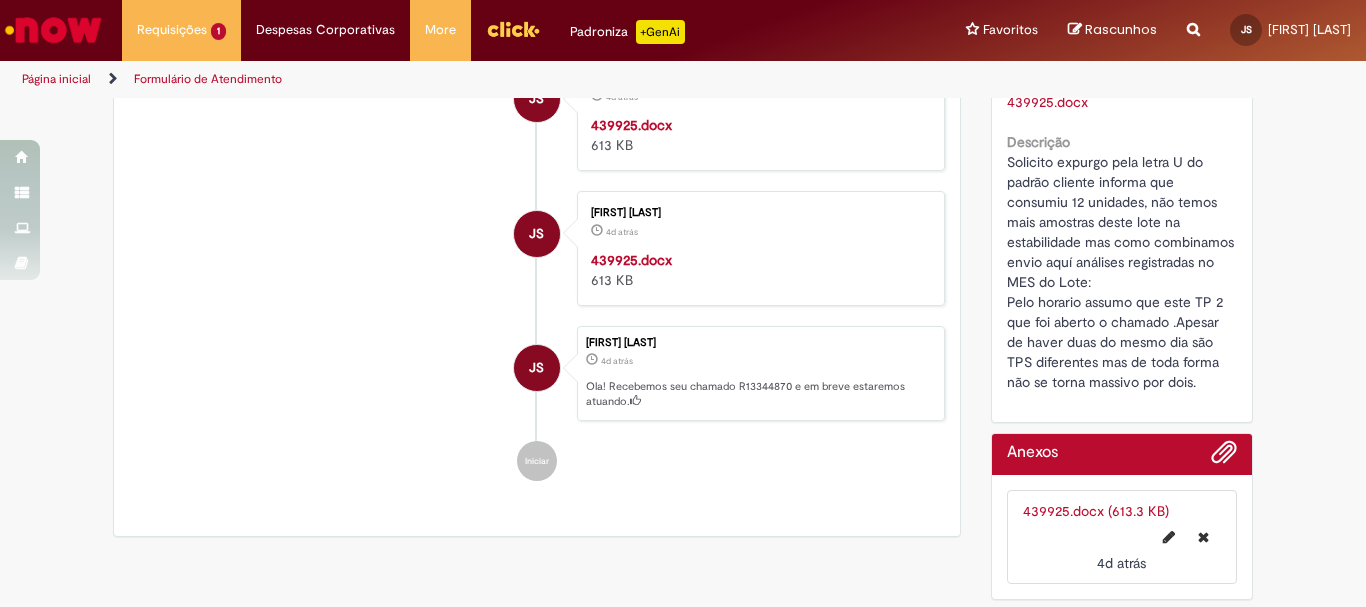 scroll, scrollTop: 500, scrollLeft: 0, axis: vertical 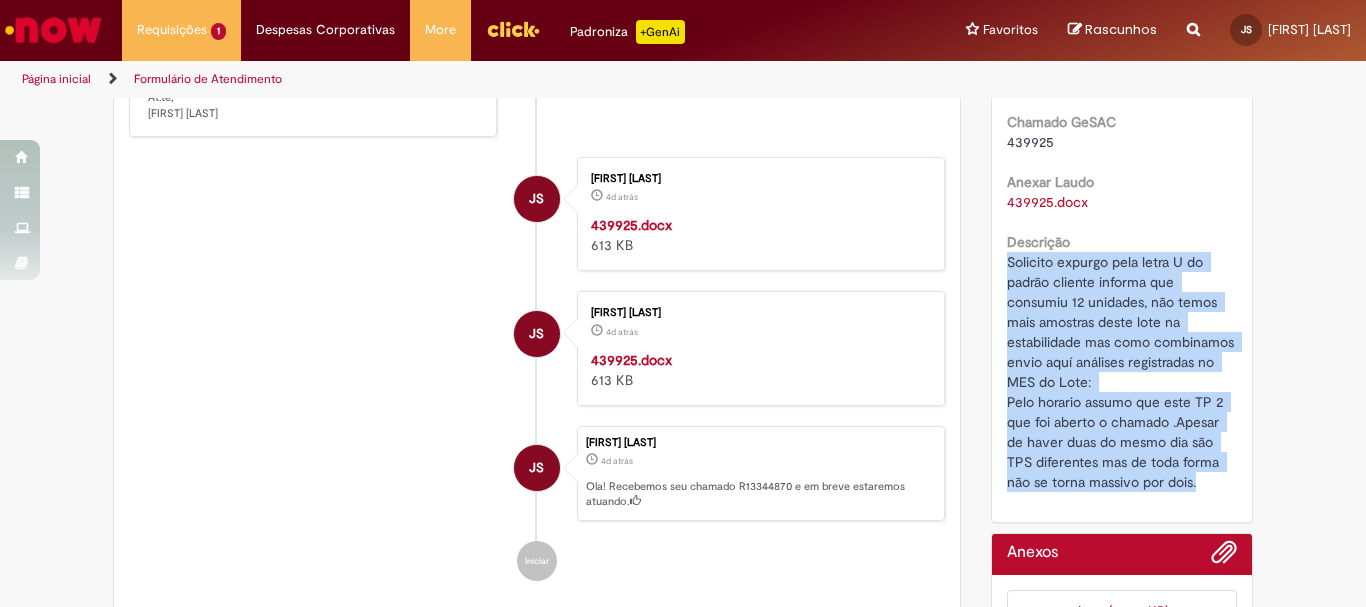 drag, startPoint x: 989, startPoint y: 278, endPoint x: 1195, endPoint y: 496, distance: 299.93332 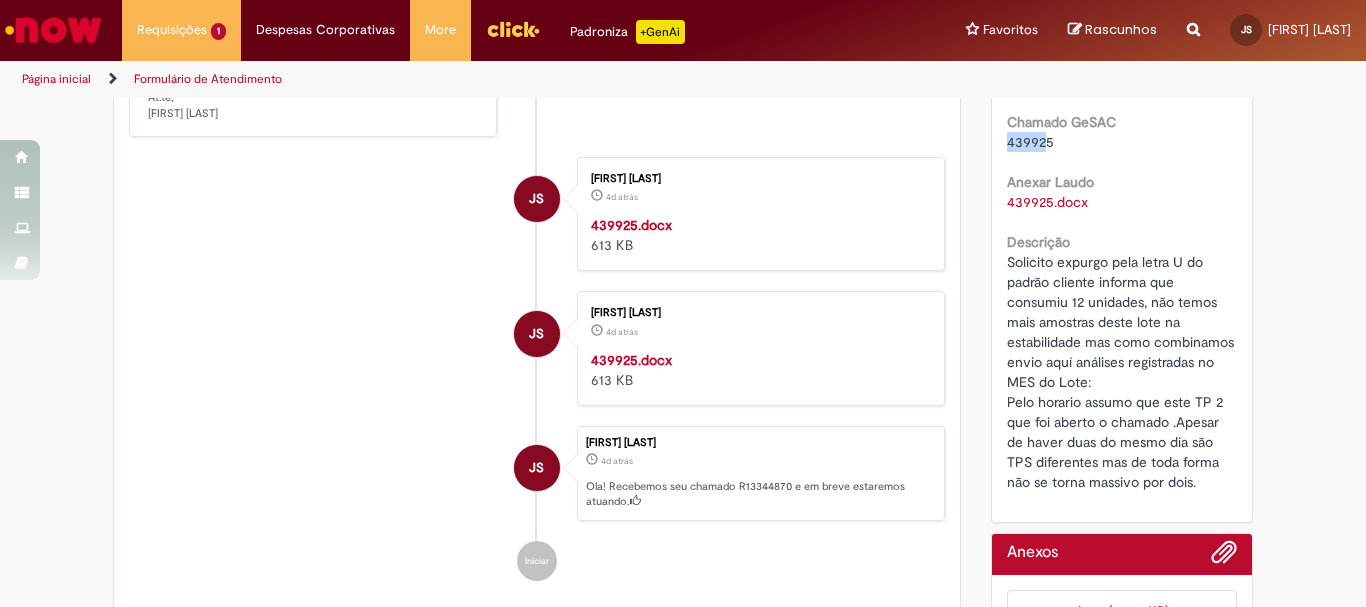 drag, startPoint x: 1041, startPoint y: 160, endPoint x: 991, endPoint y: 161, distance: 50.01 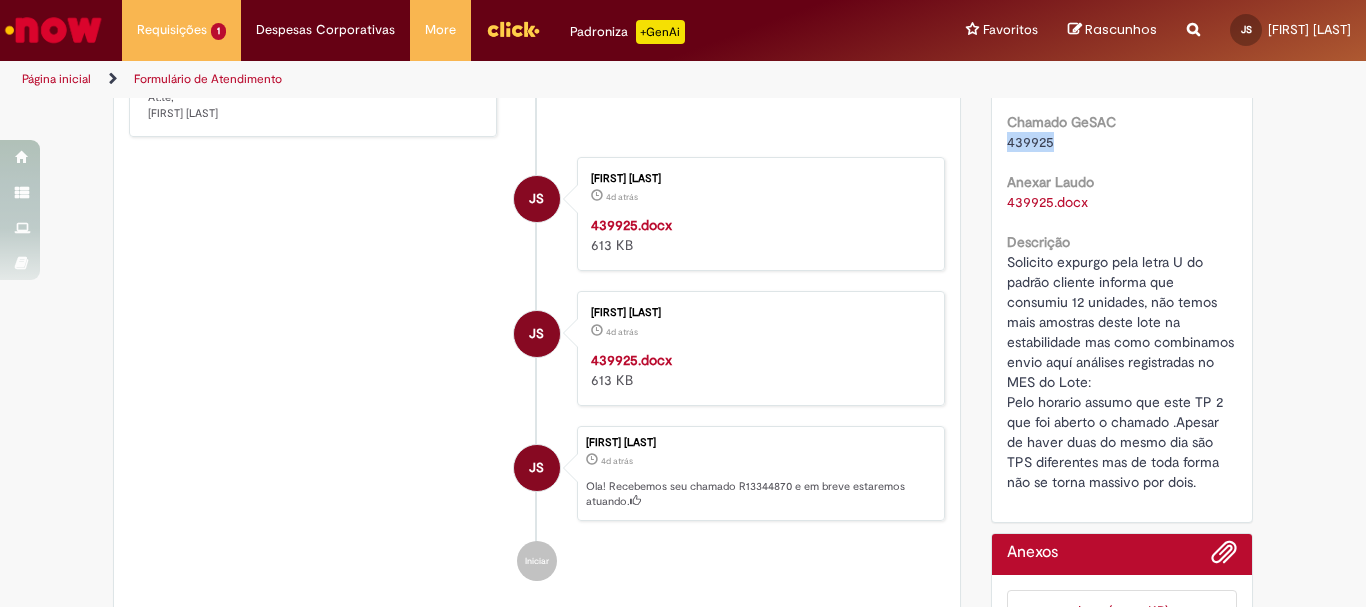 drag, startPoint x: 1064, startPoint y: 170, endPoint x: 989, endPoint y: 161, distance: 75.53807 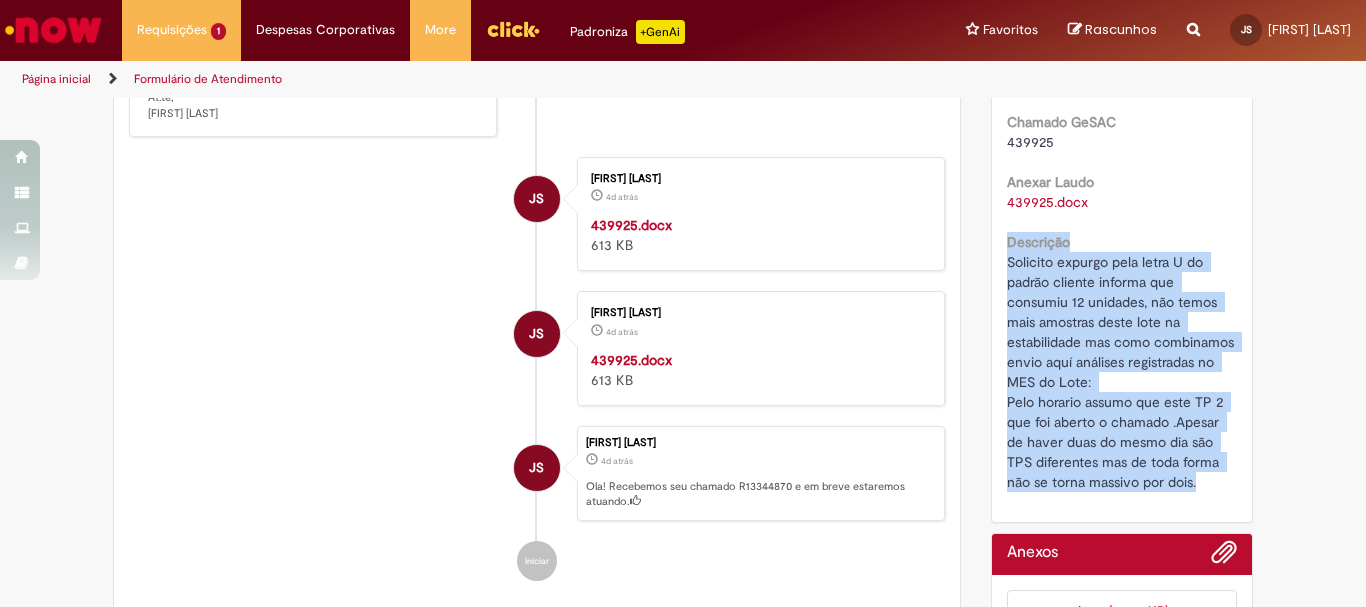 drag, startPoint x: 1001, startPoint y: 275, endPoint x: 1256, endPoint y: 535, distance: 364.17715 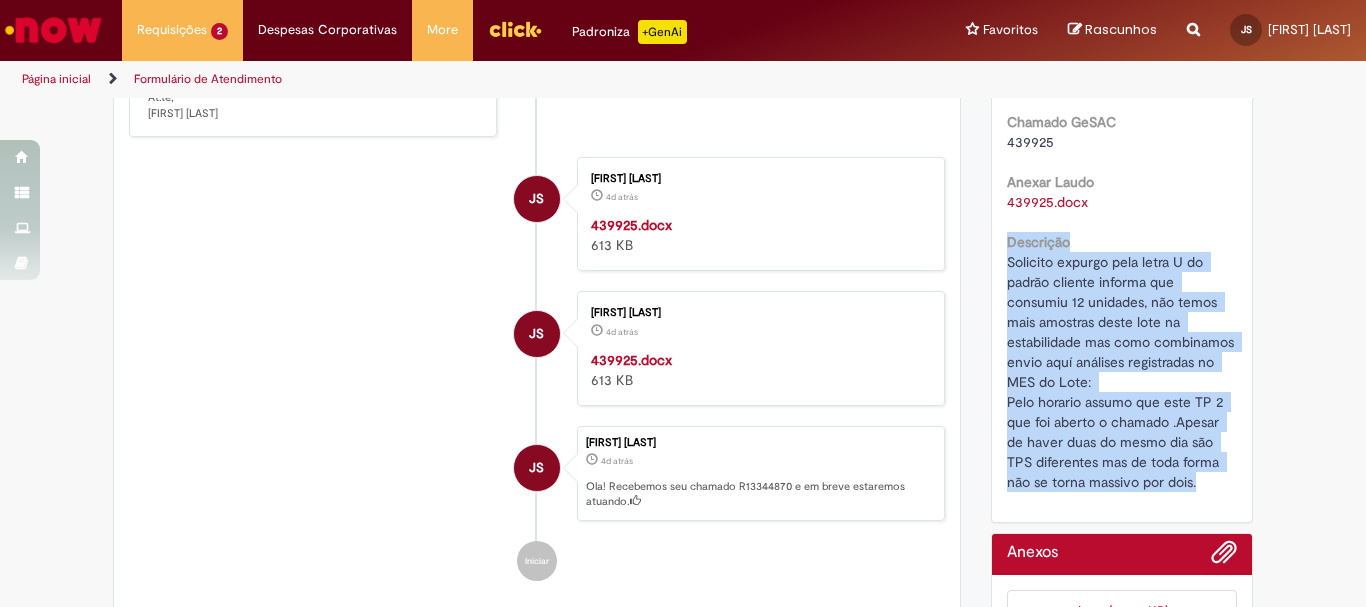 scroll, scrollTop: 100, scrollLeft: 0, axis: vertical 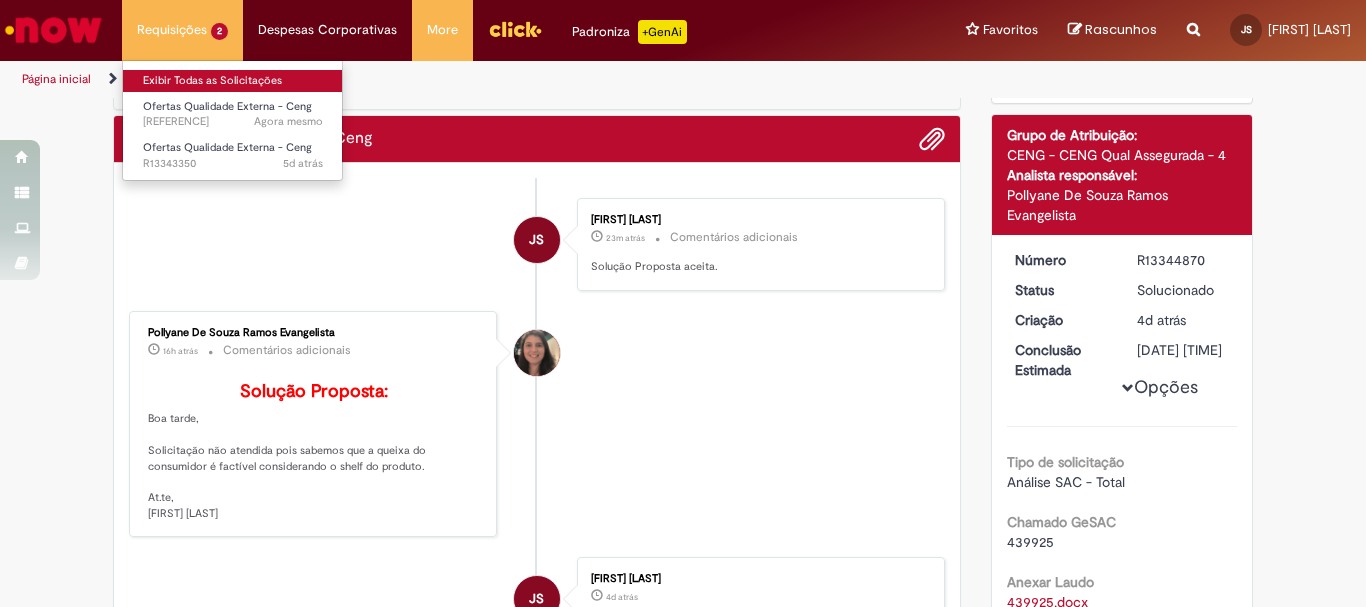 click on "Exibir Todas as Solicitações" at bounding box center [233, 81] 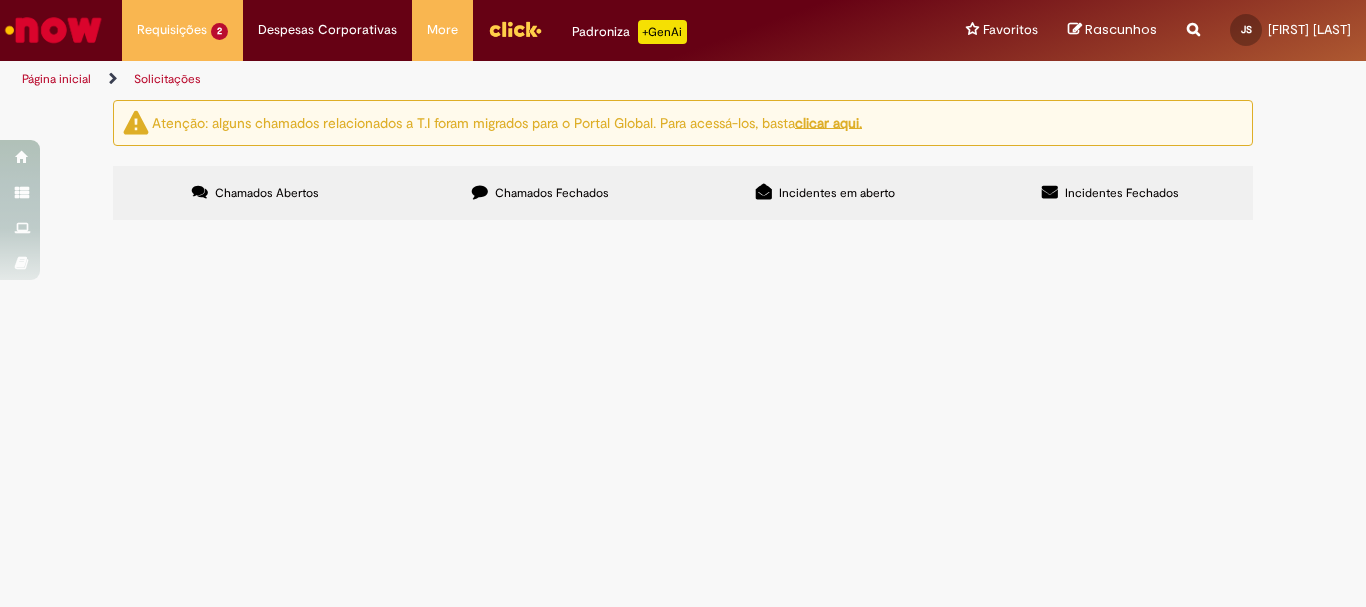 scroll, scrollTop: 0, scrollLeft: 0, axis: both 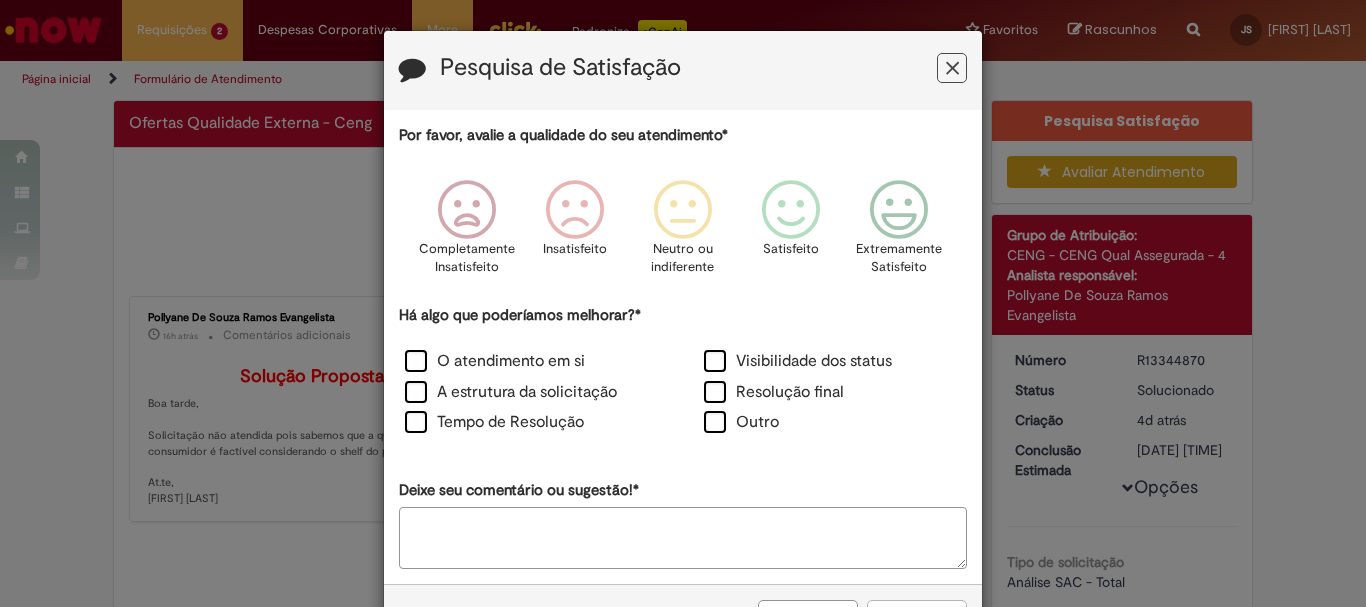 click at bounding box center (952, 68) 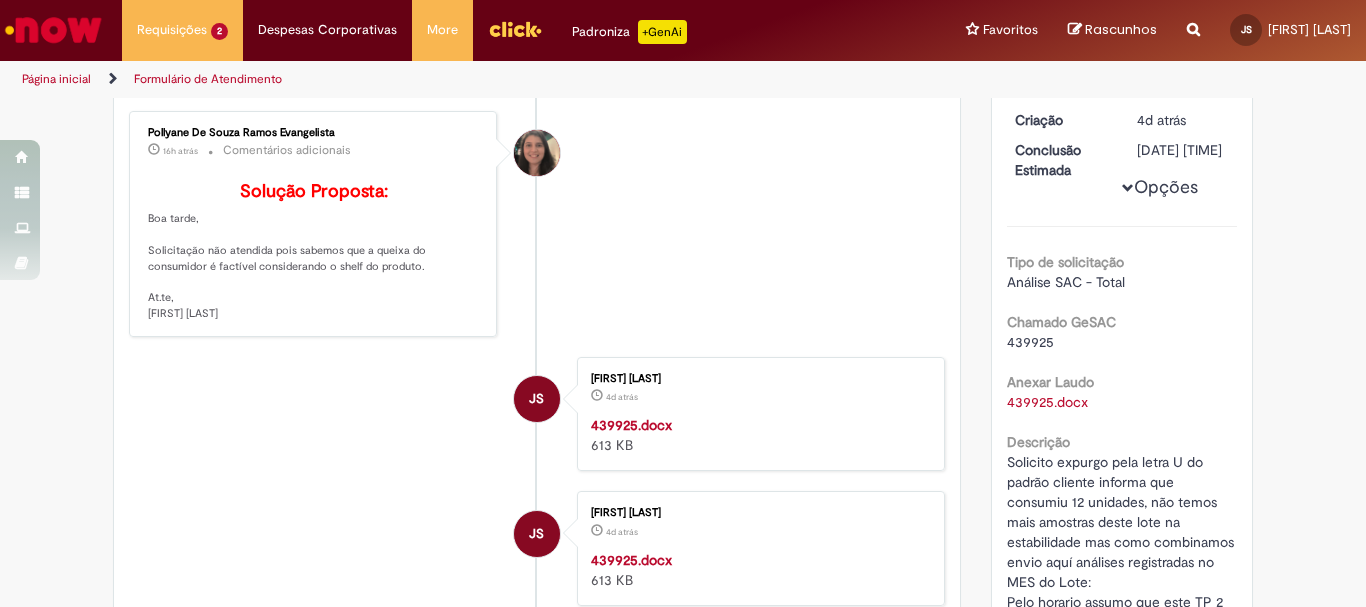 scroll, scrollTop: 0, scrollLeft: 0, axis: both 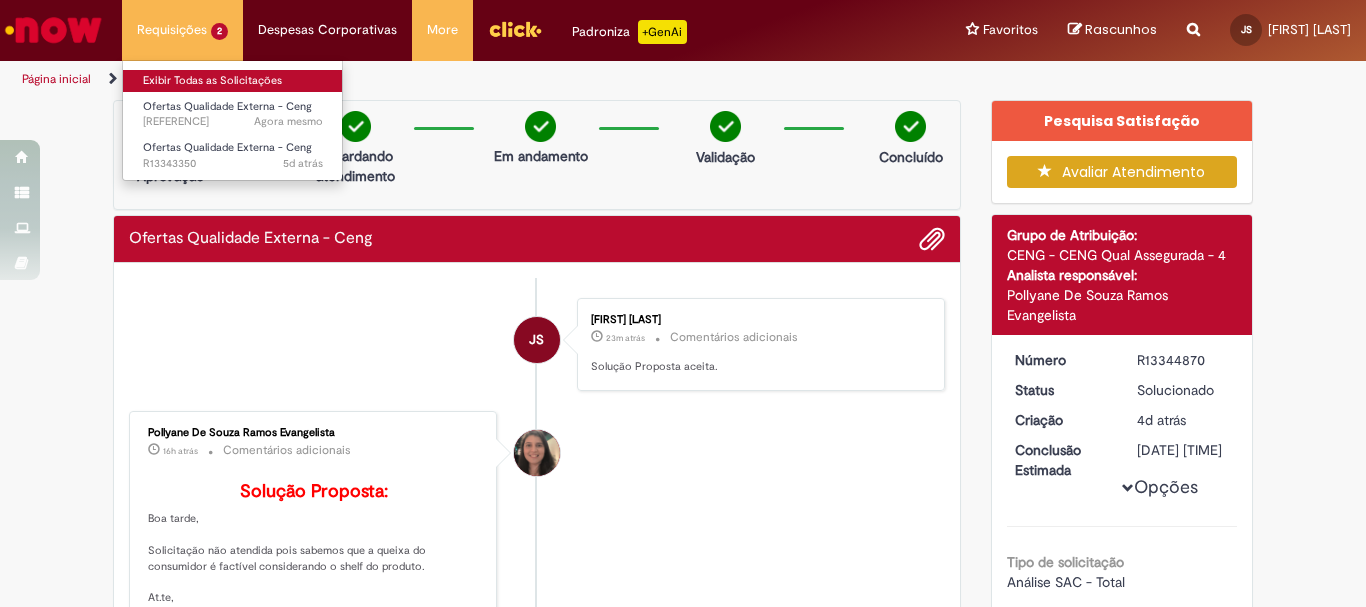 click on "Exibir Todas as Solicitações" at bounding box center (233, 81) 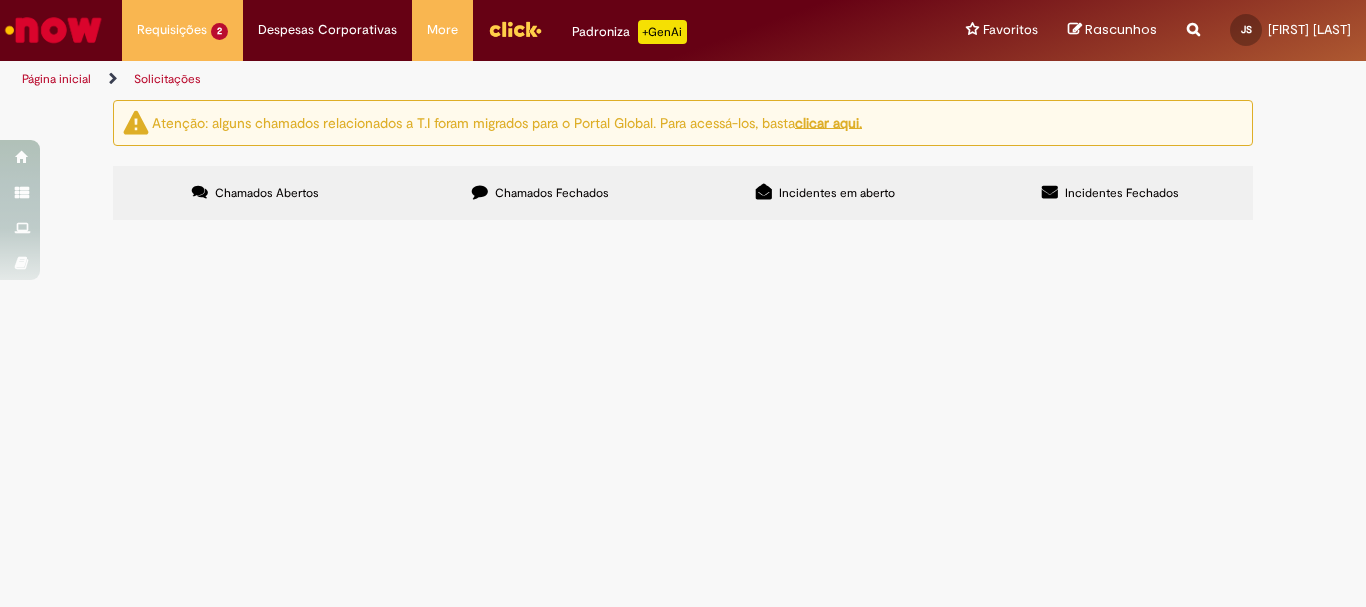 click on "Chamados Fechados" at bounding box center [540, 193] 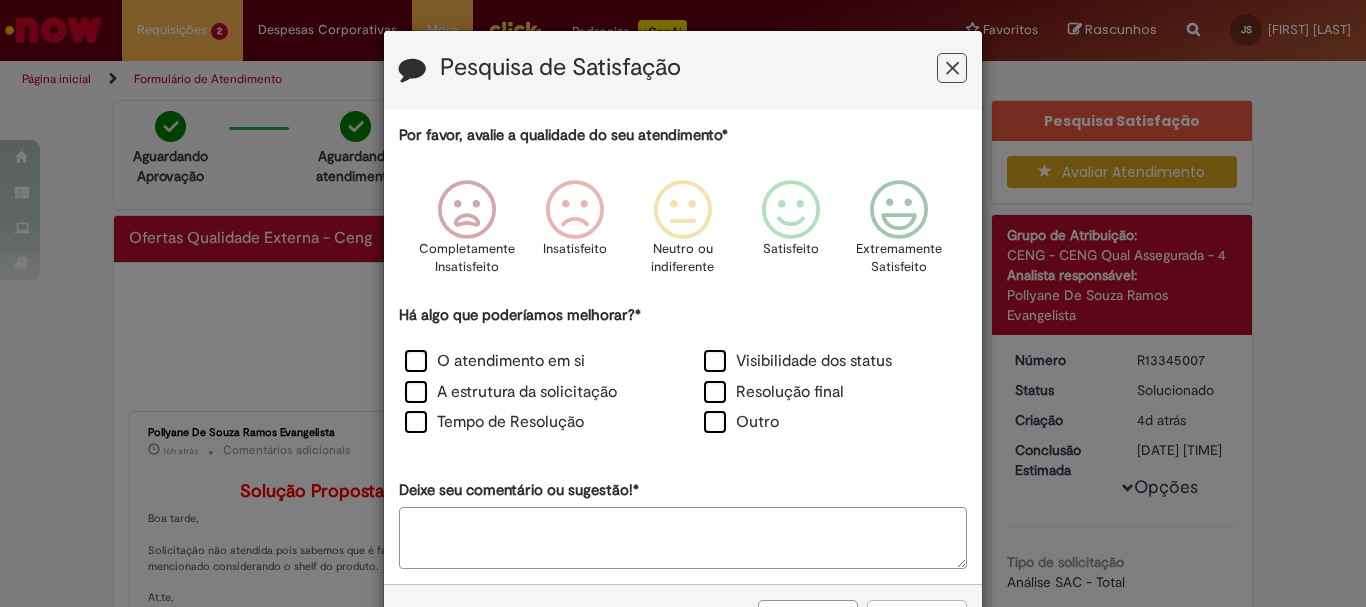click at bounding box center [952, 68] 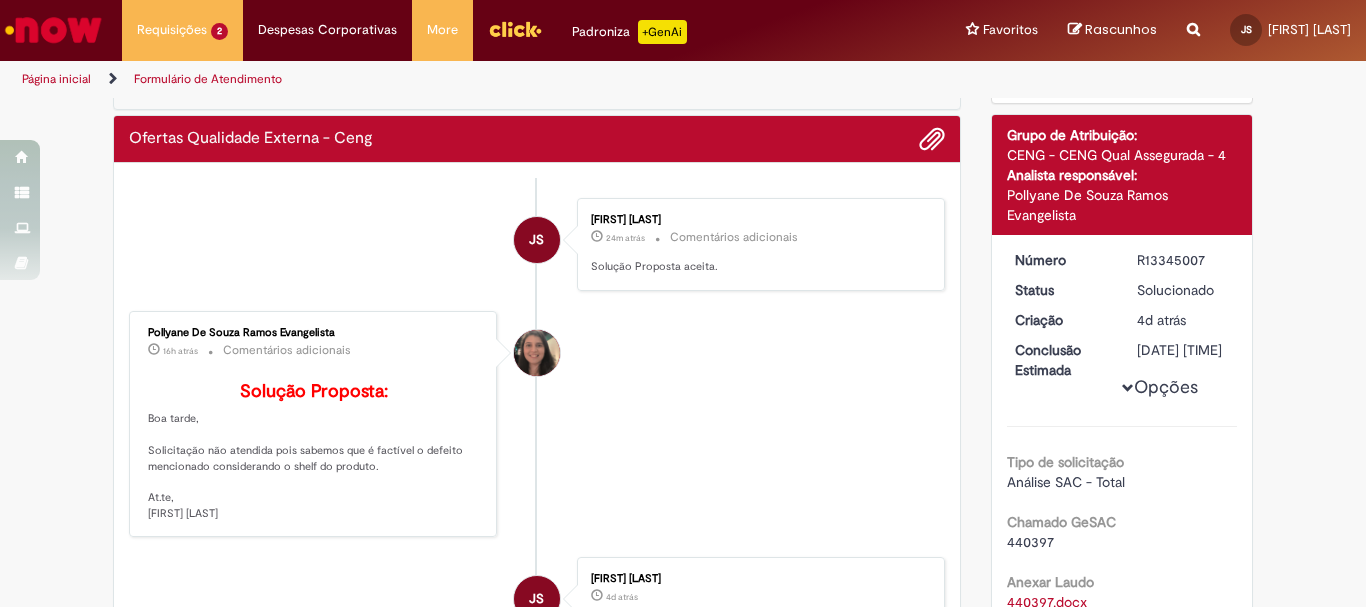 scroll, scrollTop: 300, scrollLeft: 0, axis: vertical 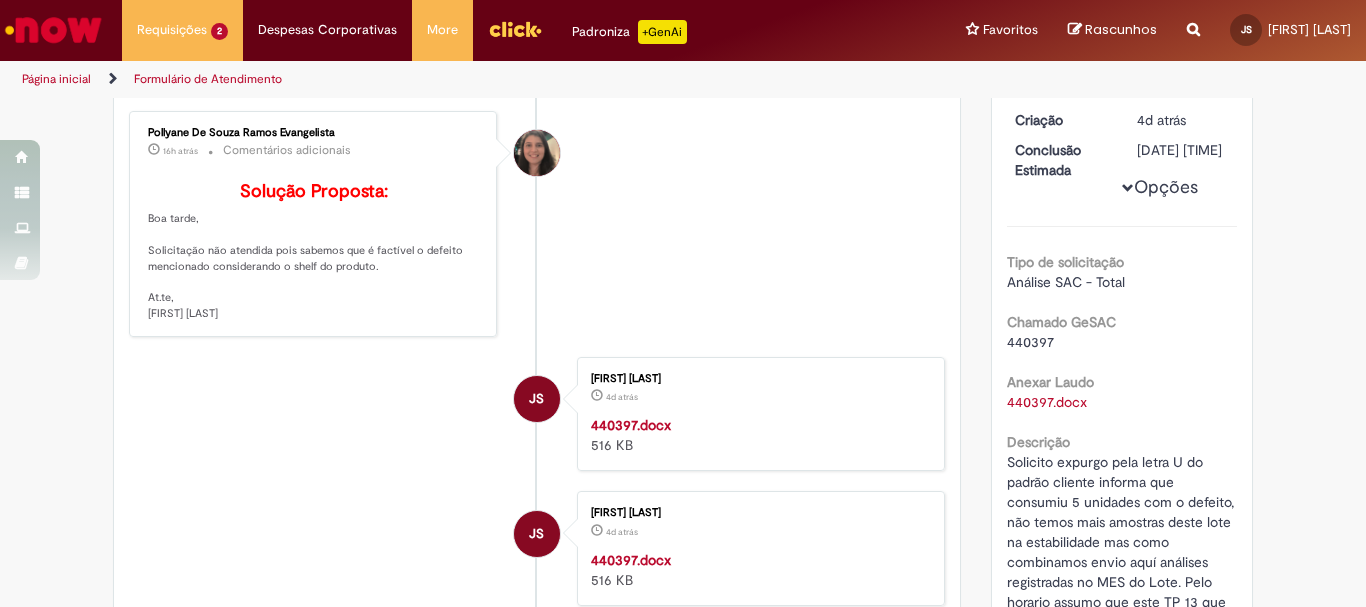 click on "440397" at bounding box center [1030, 342] 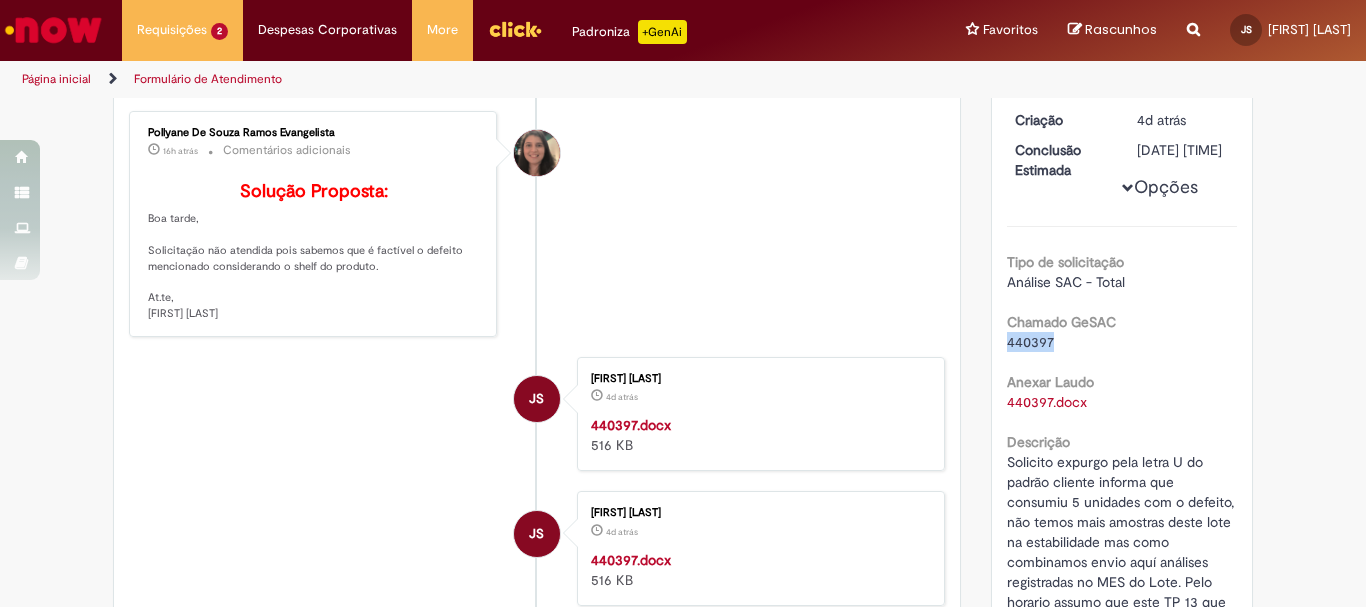 drag, startPoint x: 1047, startPoint y: 360, endPoint x: 980, endPoint y: 365, distance: 67.18631 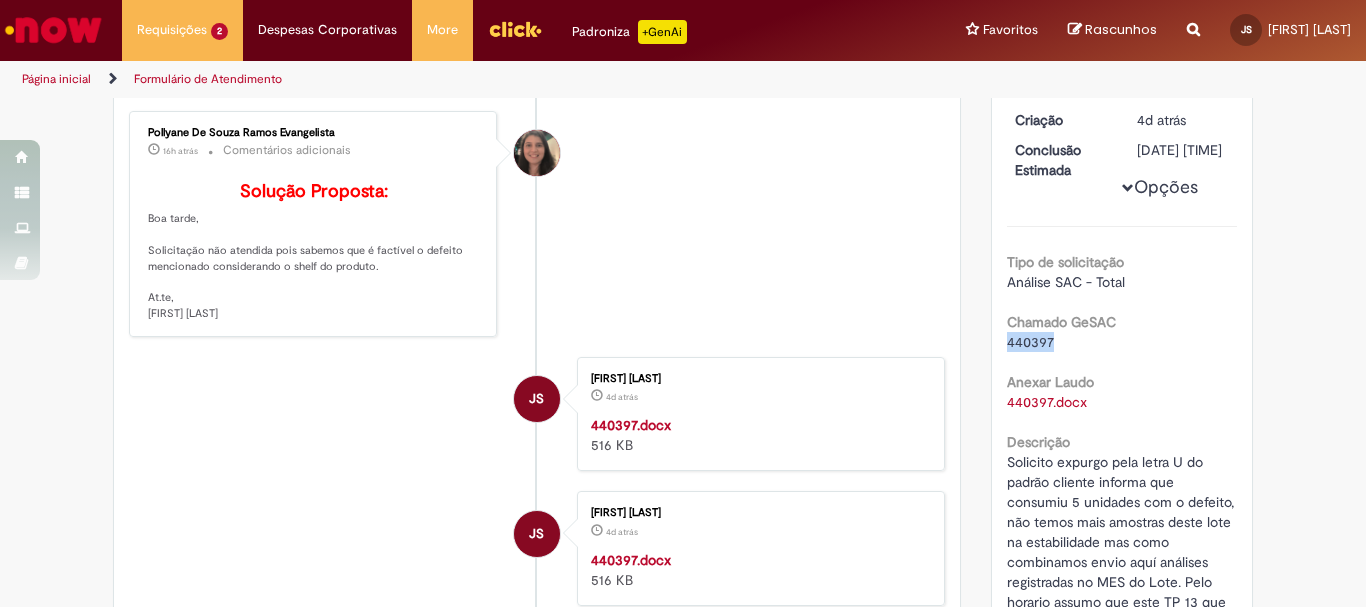 copy on "440397" 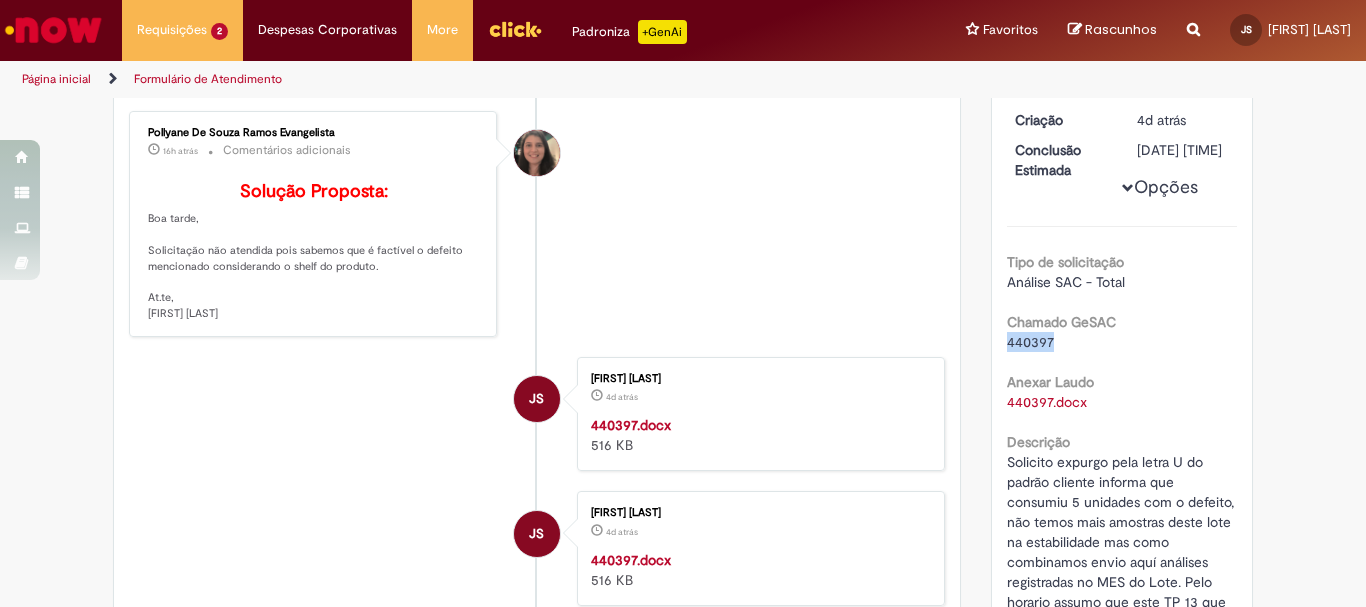 copy on "440397" 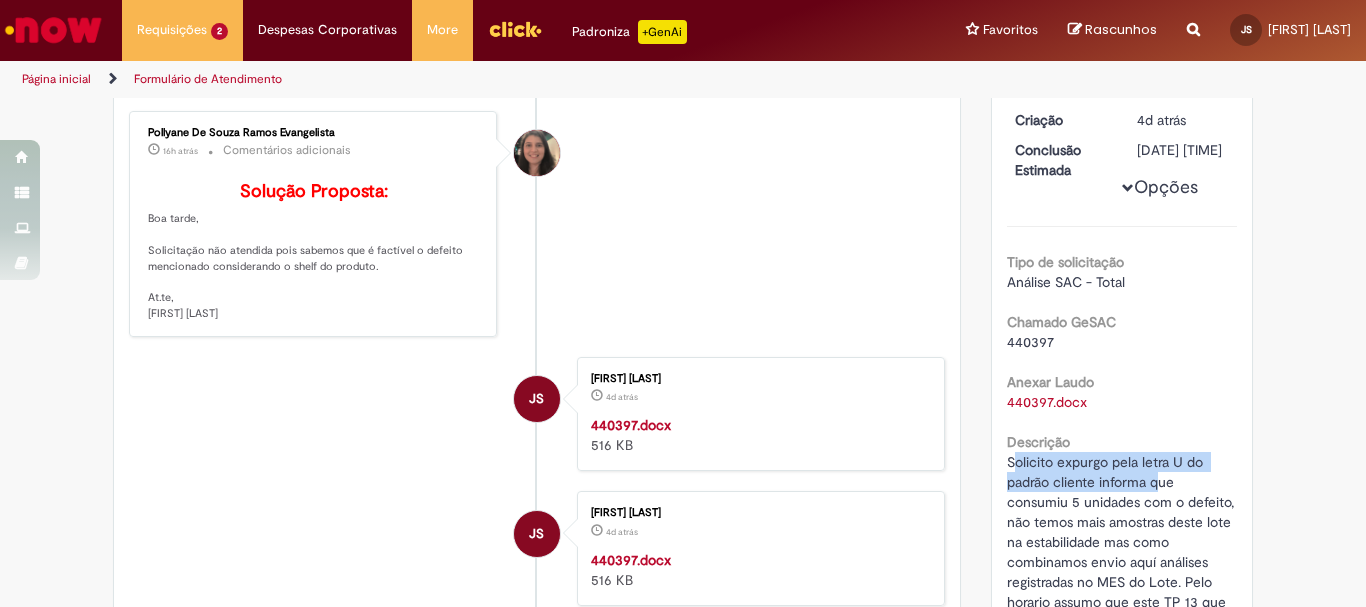 scroll, scrollTop: 600, scrollLeft: 0, axis: vertical 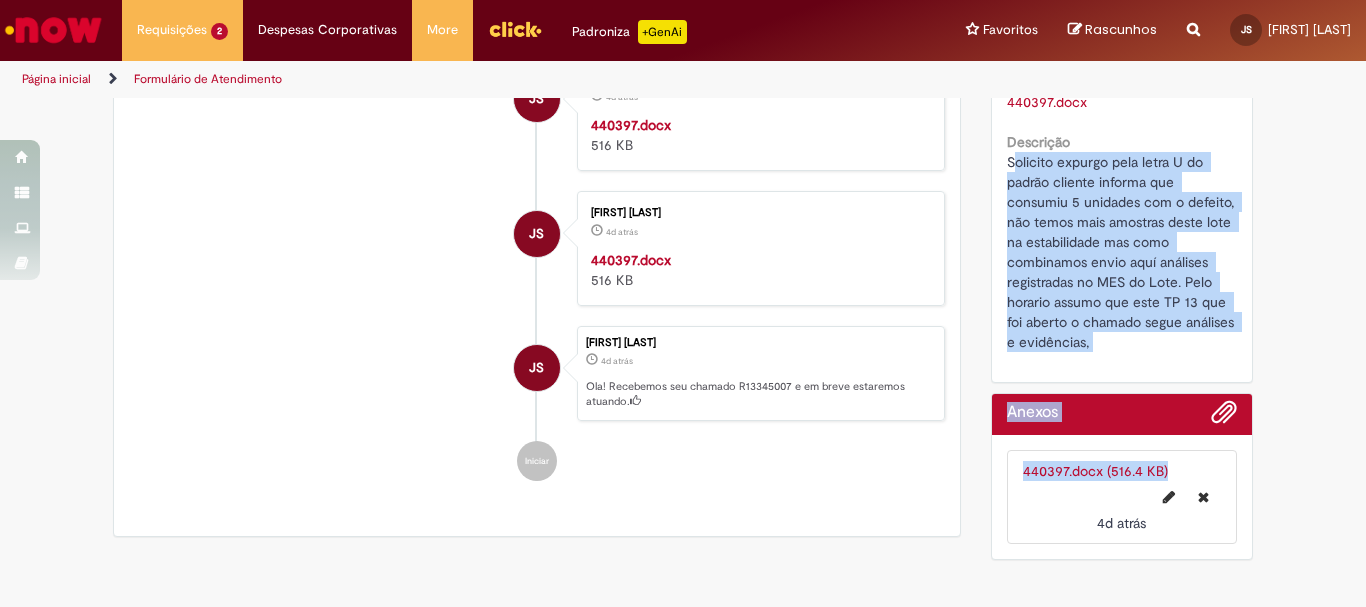 drag, startPoint x: 1004, startPoint y: 485, endPoint x: 1138, endPoint y: 470, distance: 134.83694 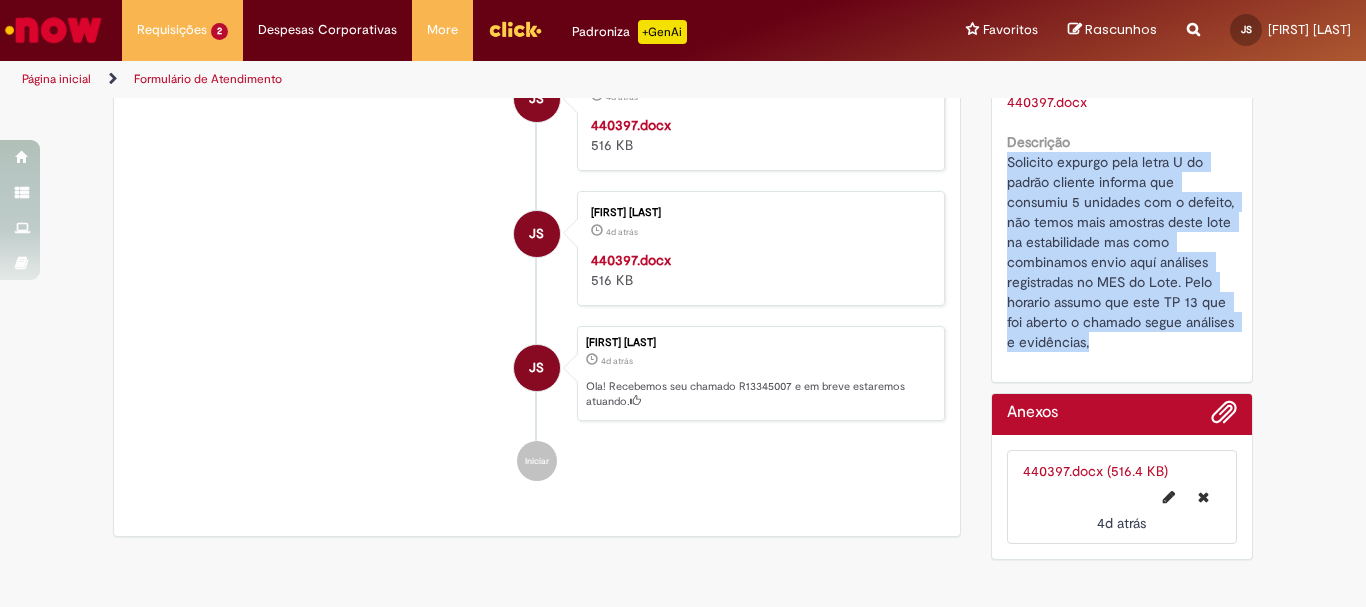 drag, startPoint x: 999, startPoint y: 178, endPoint x: 1081, endPoint y: 363, distance: 202.3586 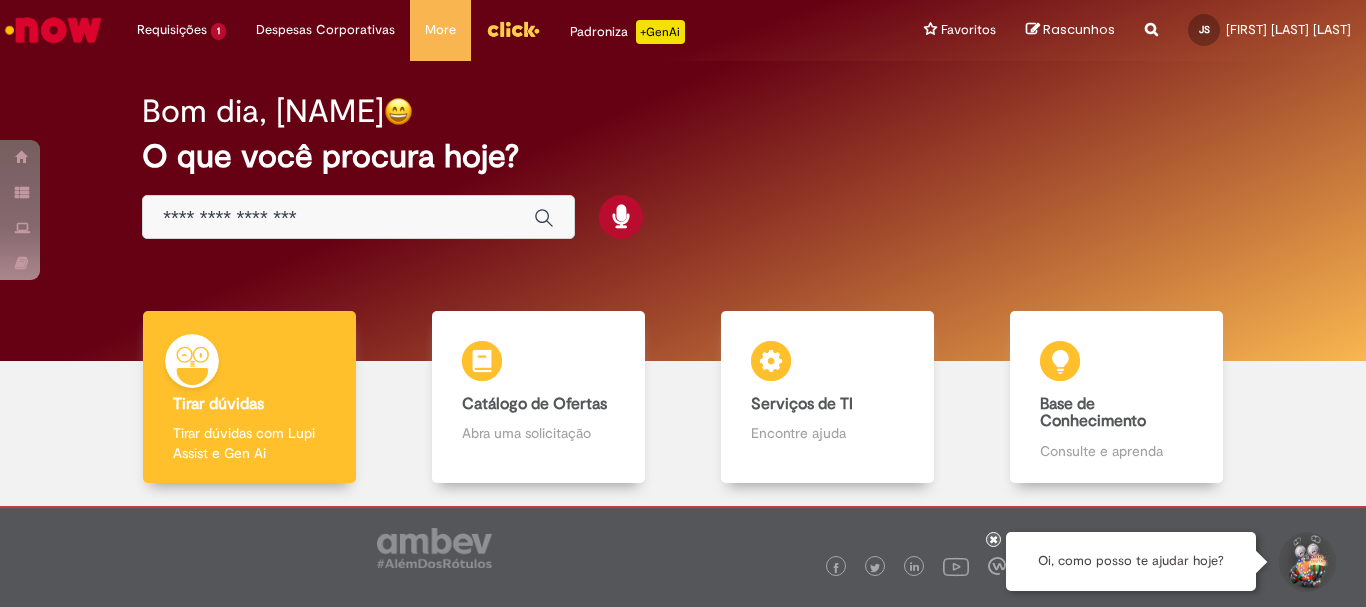 scroll, scrollTop: 0, scrollLeft: 0, axis: both 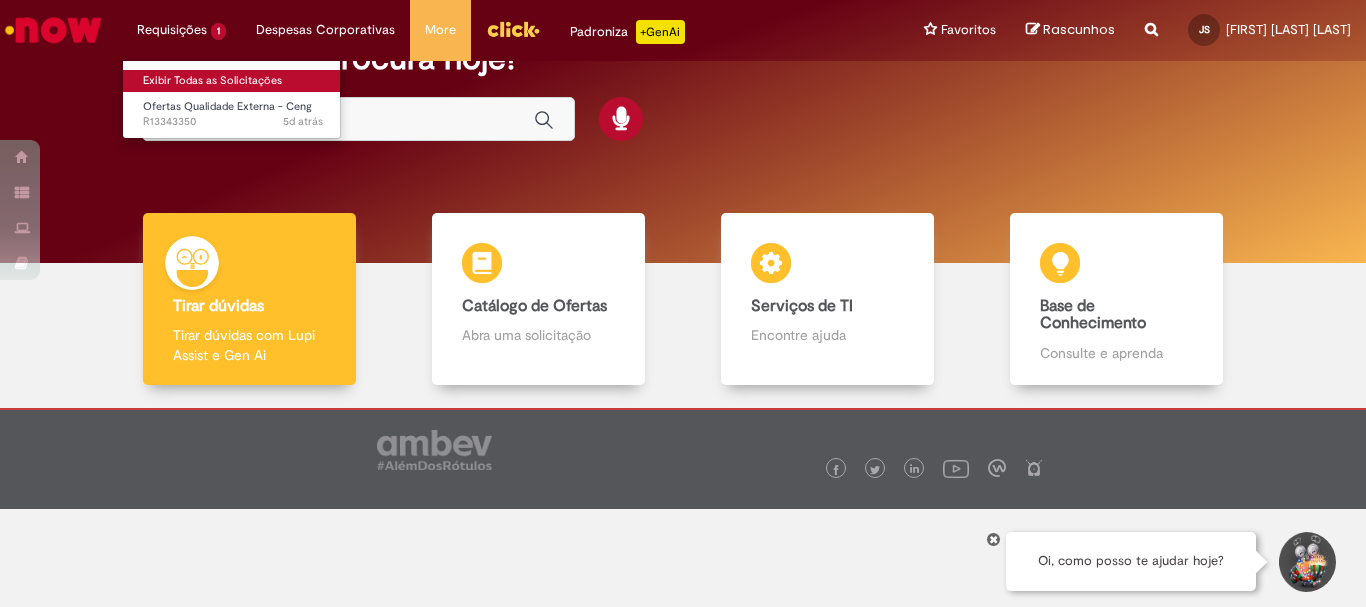 click on "Exibir Todas as Solicitações" at bounding box center [233, 81] 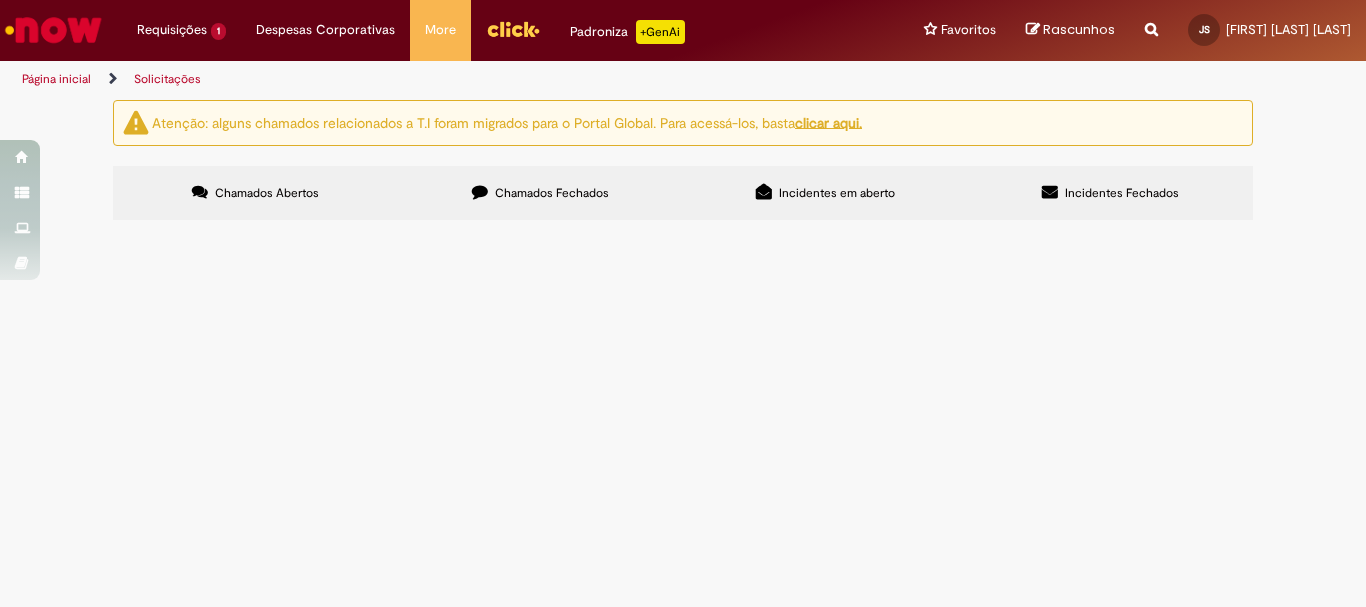 scroll, scrollTop: 0, scrollLeft: 0, axis: both 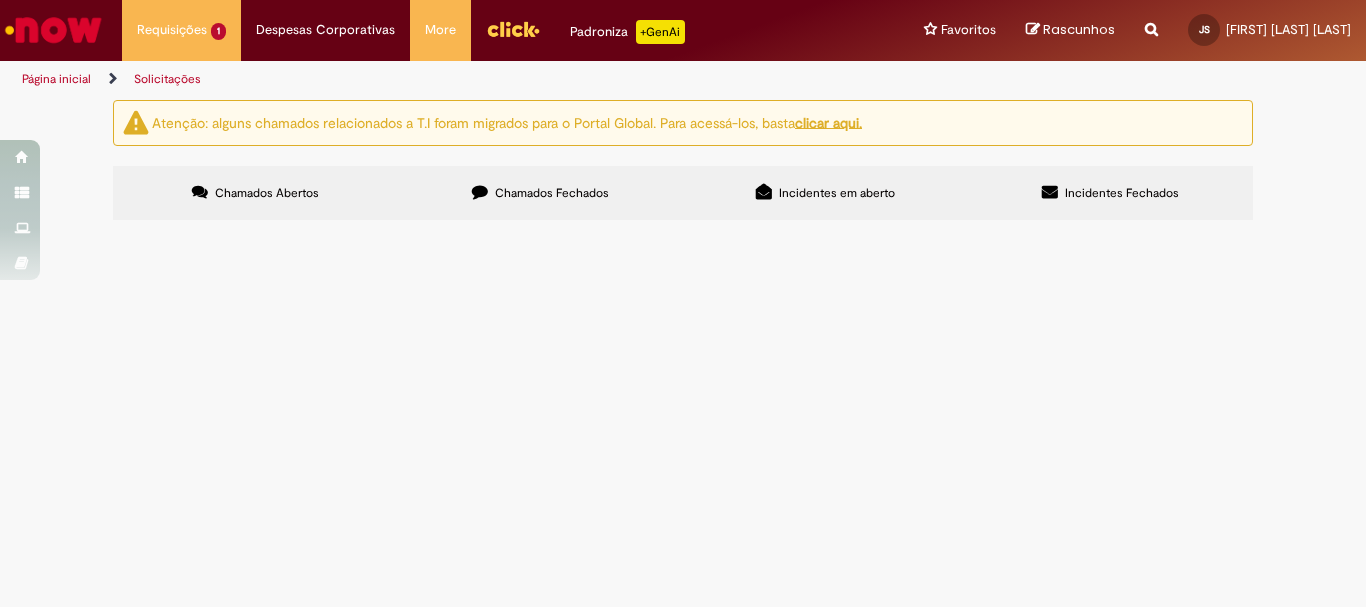 click on "Página inicial" at bounding box center (56, 79) 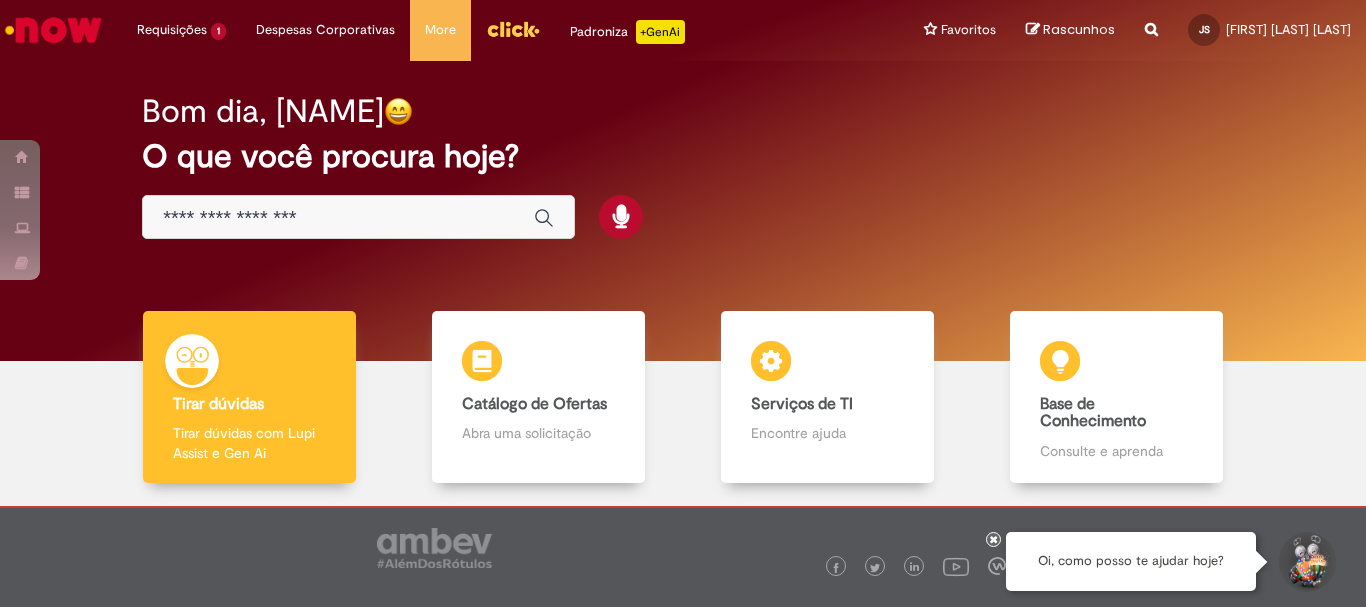 click at bounding box center [513, 29] 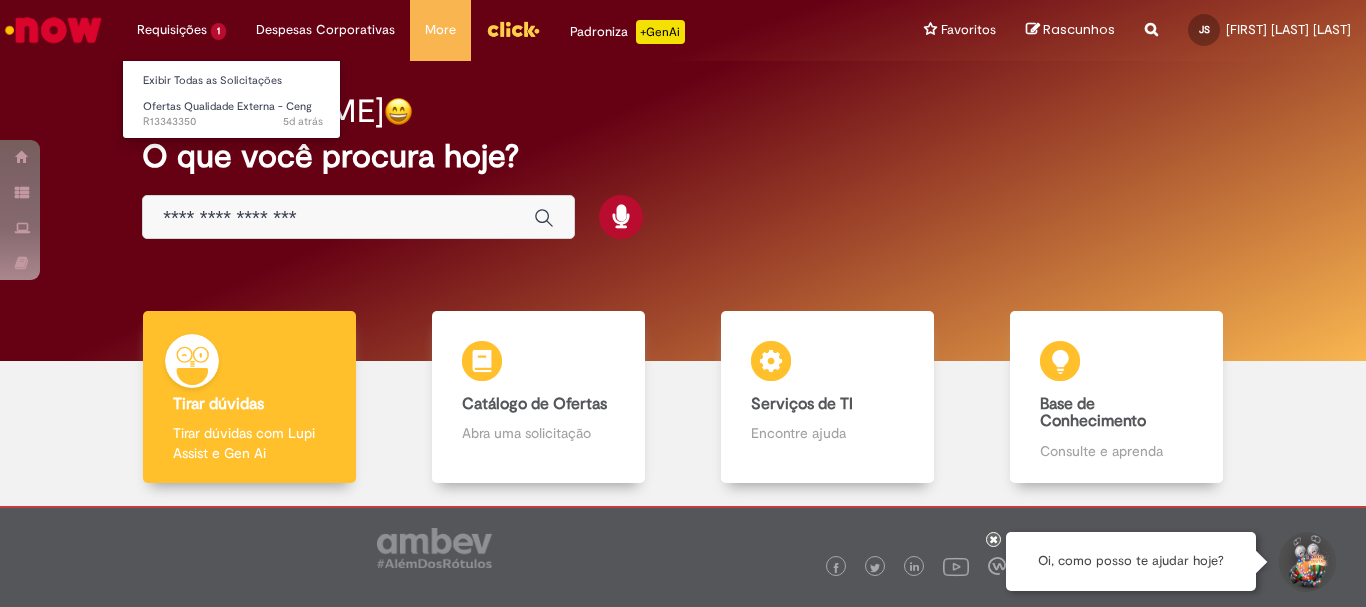 click on "Ofertas Qualidade Externa - Ceng
5d atrás 5 dias atrás  [REFERENCE]" at bounding box center (233, 112) 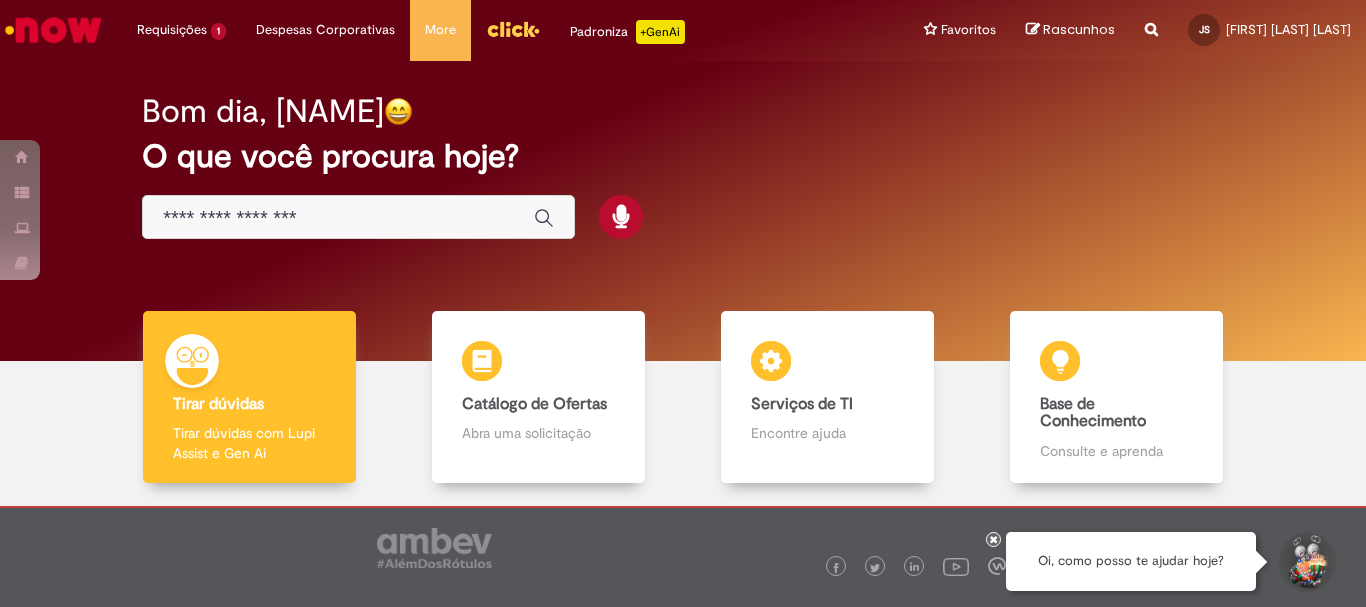 click at bounding box center (338, 218) 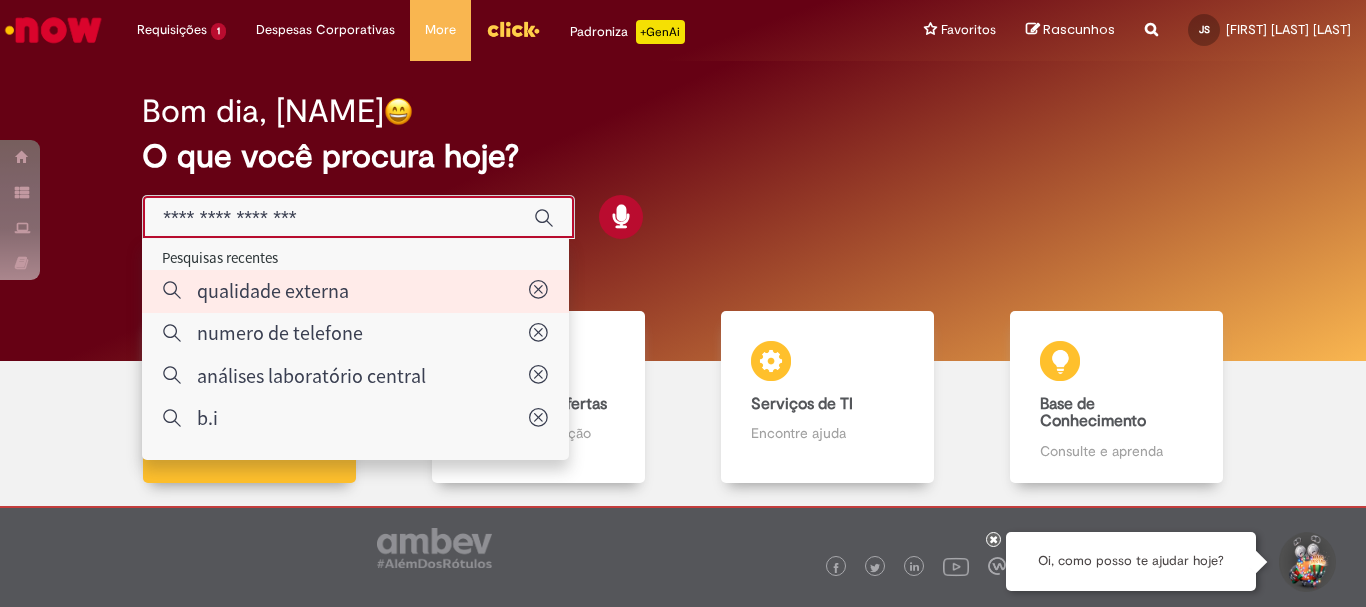 type on "**********" 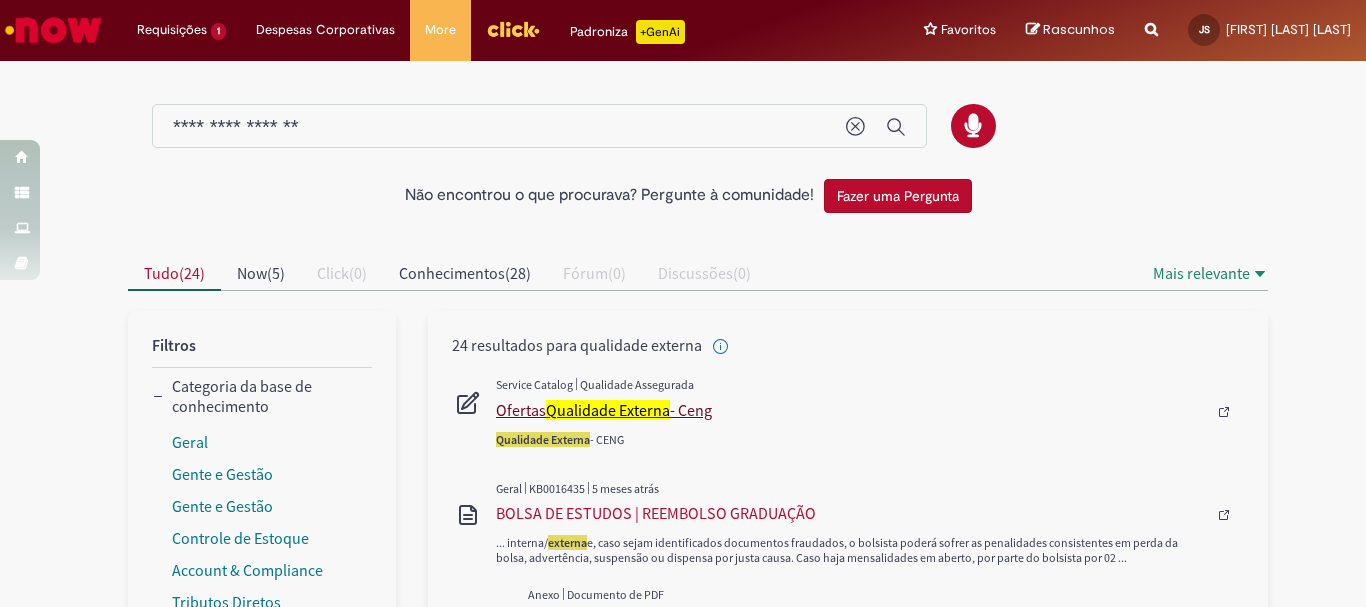 click on "Ofertas  Qualidade Externa  - Ceng" at bounding box center [851, 410] 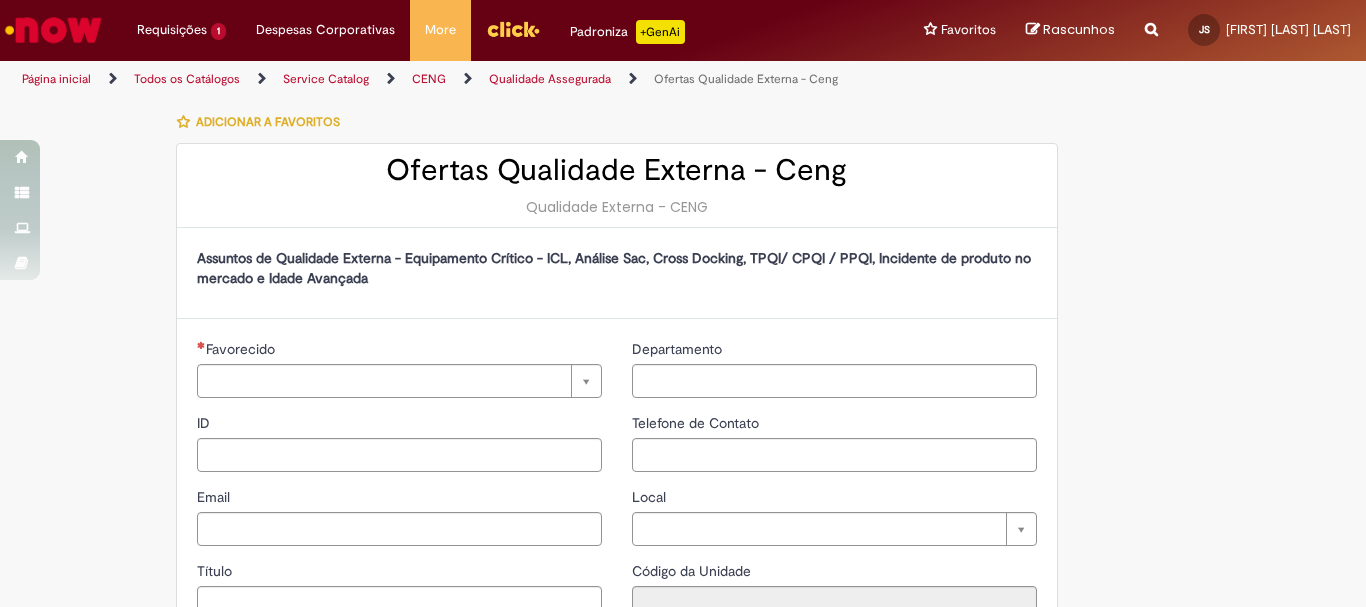 type on "********" 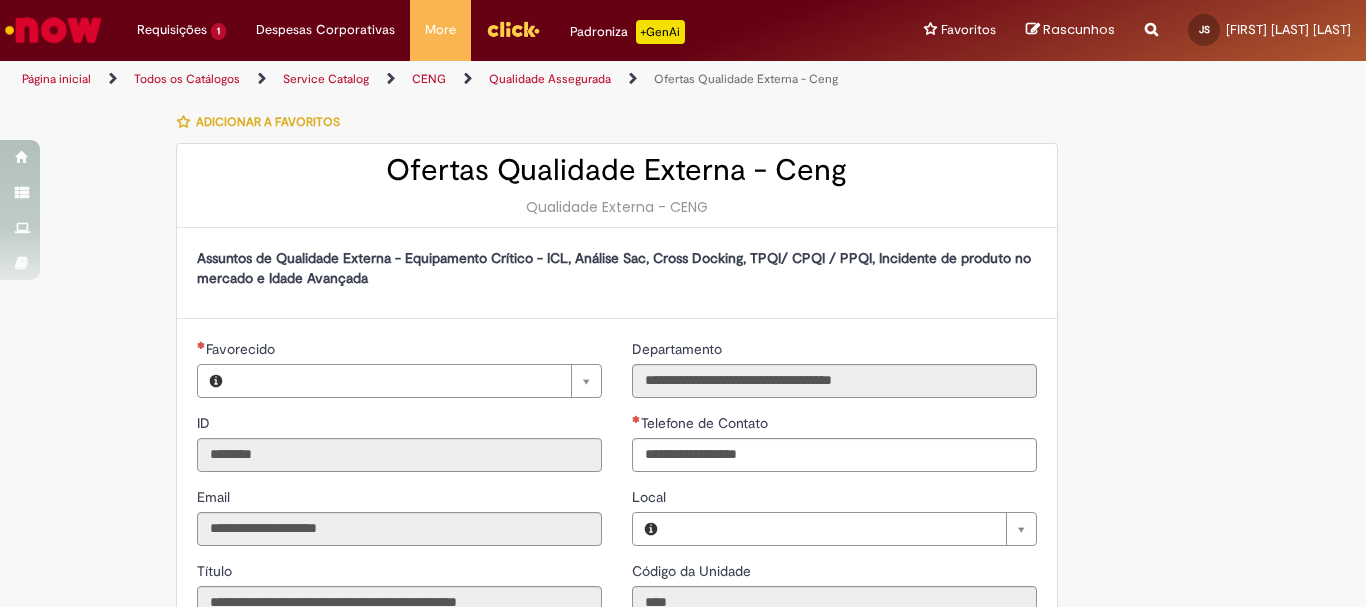 type on "**********" 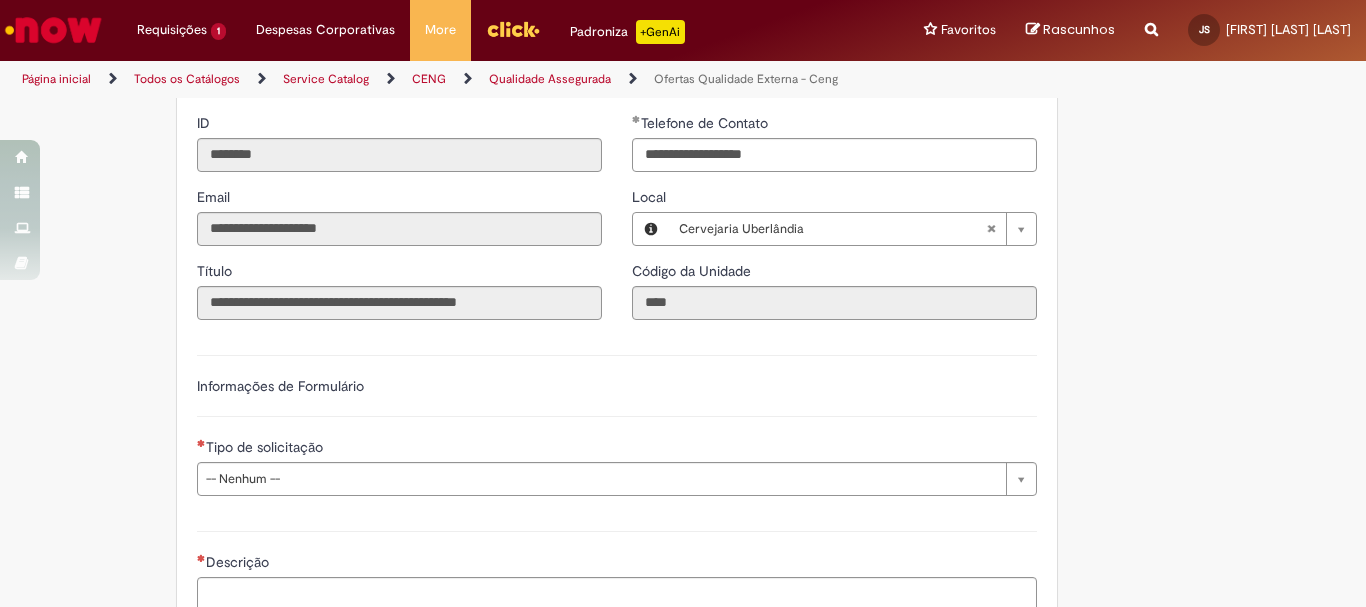 scroll, scrollTop: 400, scrollLeft: 0, axis: vertical 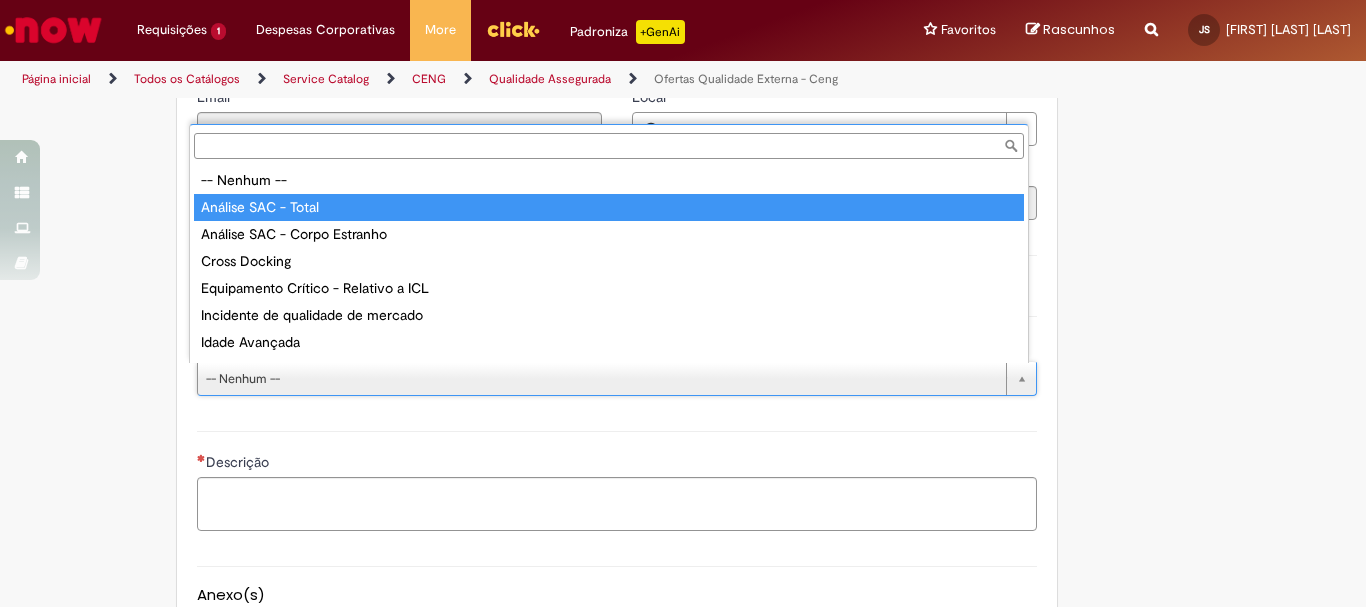 type on "**********" 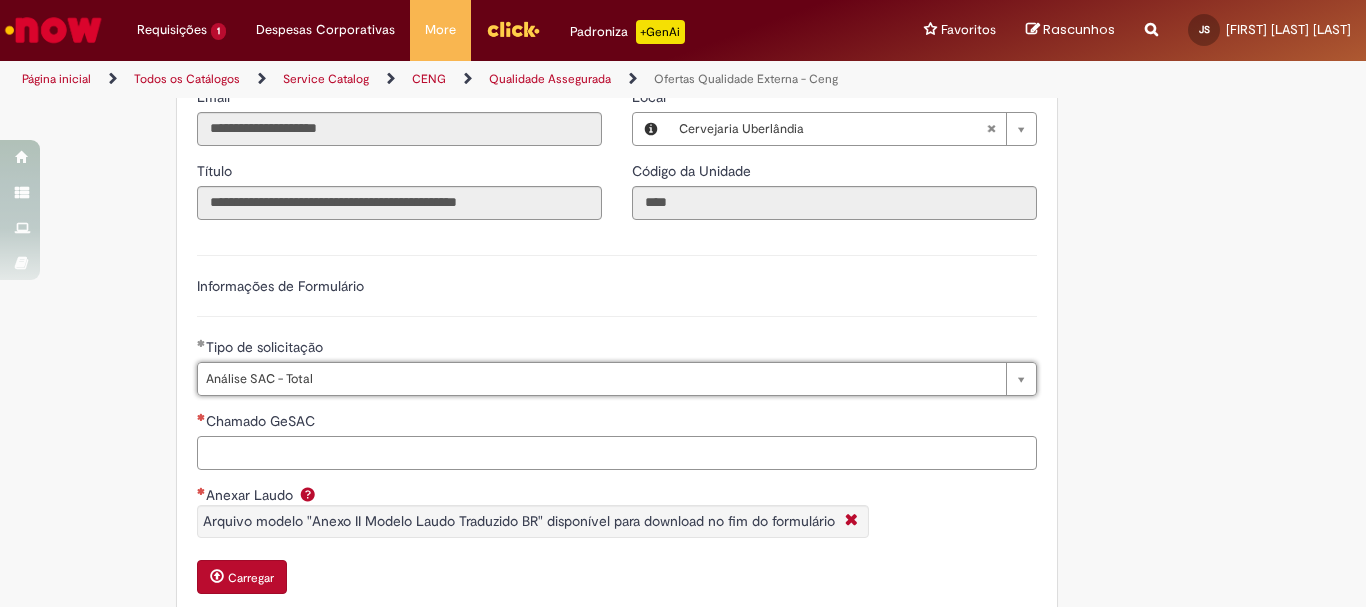 click on "Chamado GeSAC" at bounding box center (617, 453) 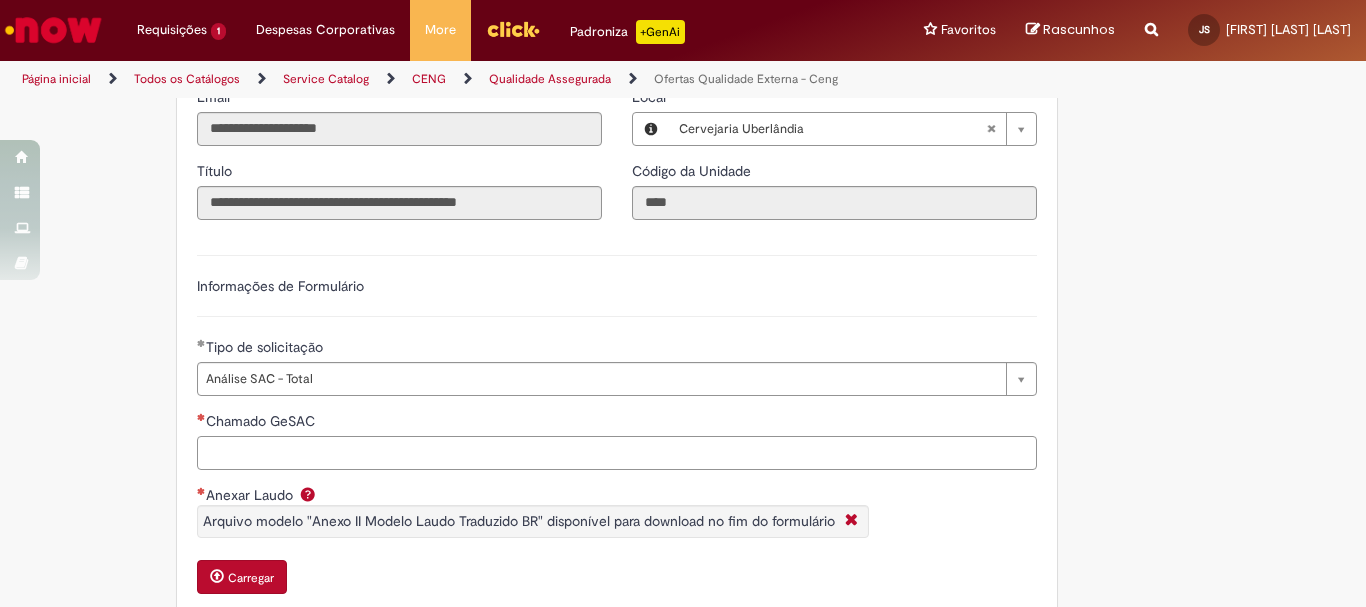 paste on "******" 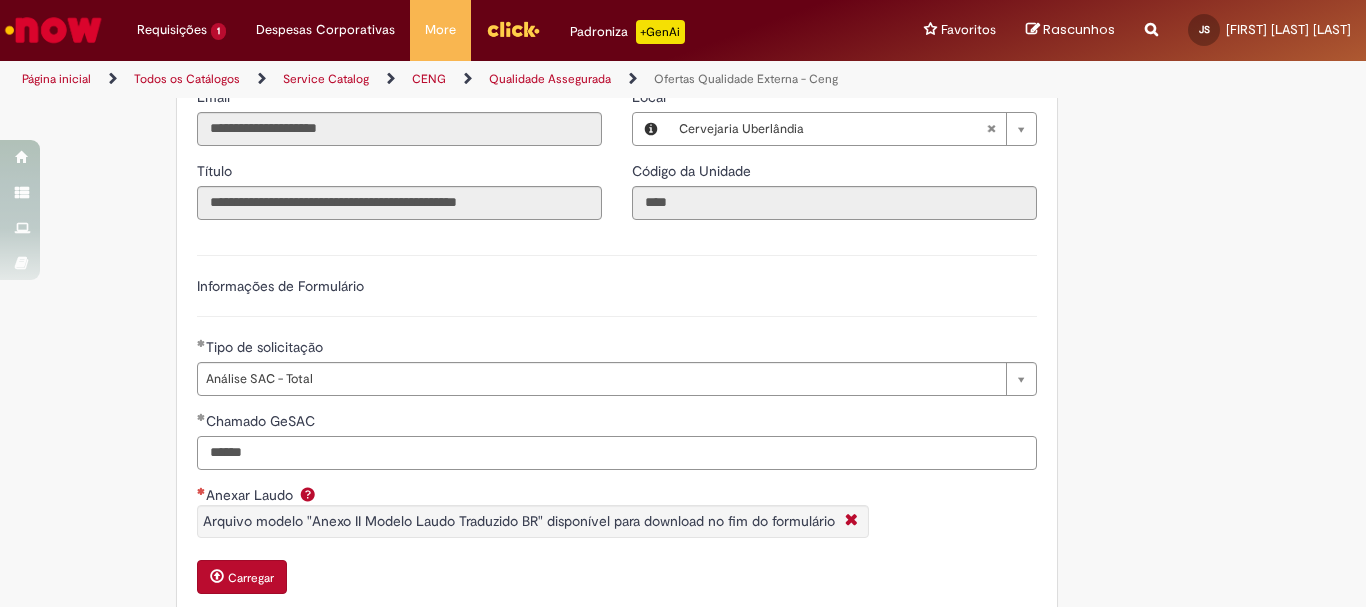 type on "******" 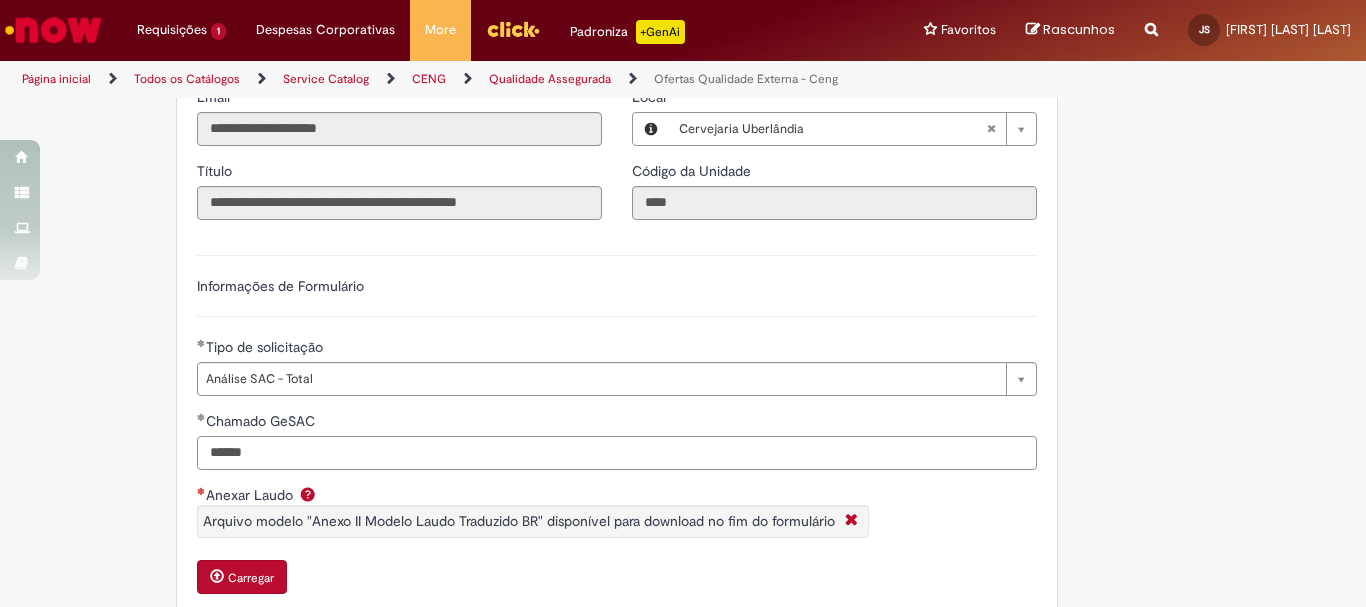 scroll, scrollTop: 600, scrollLeft: 0, axis: vertical 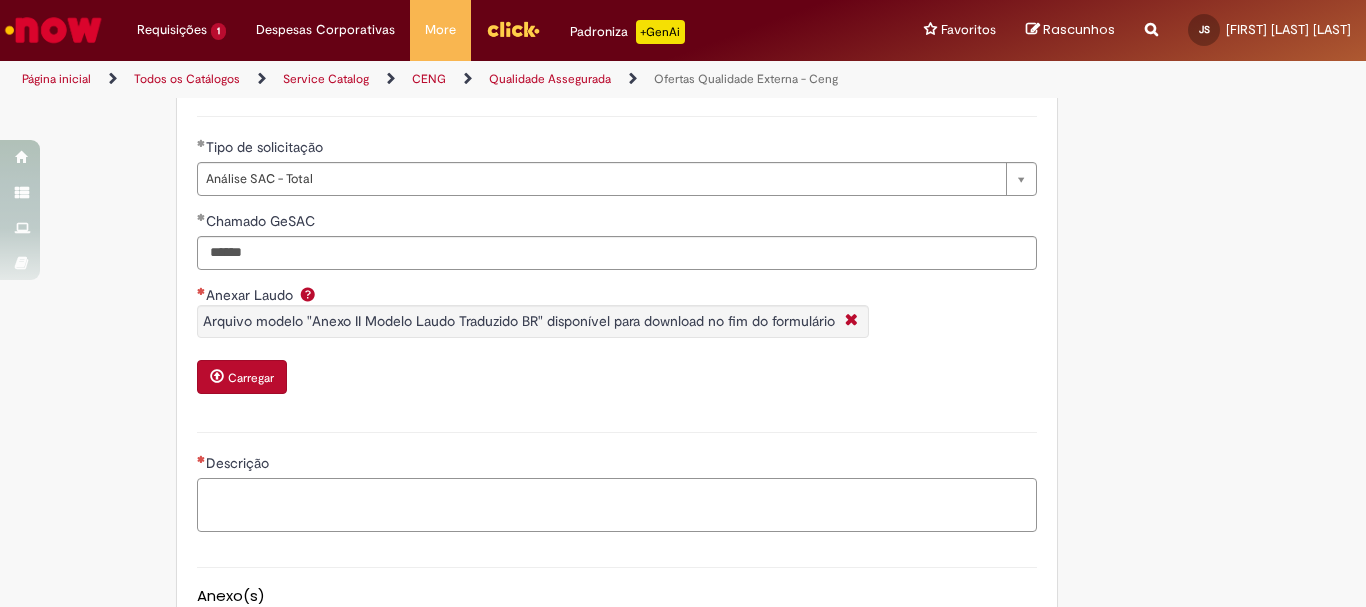 click on "Descrição" at bounding box center (617, 505) 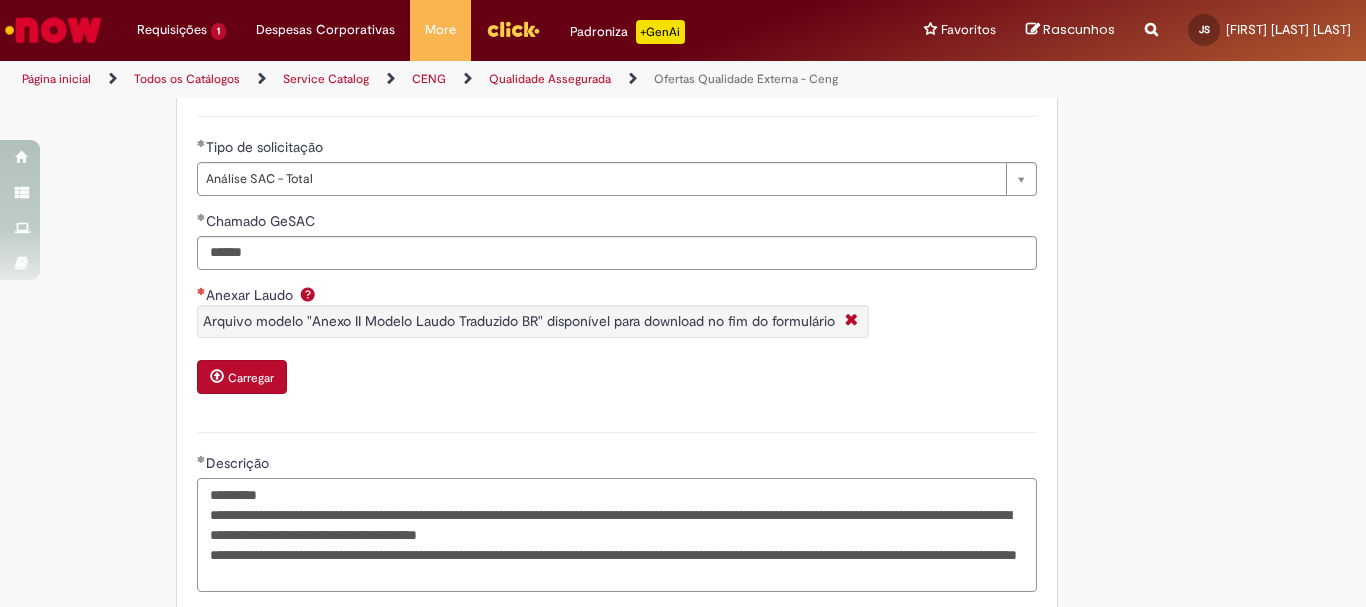 drag, startPoint x: 239, startPoint y: 498, endPoint x: 175, endPoint y: 501, distance: 64.070274 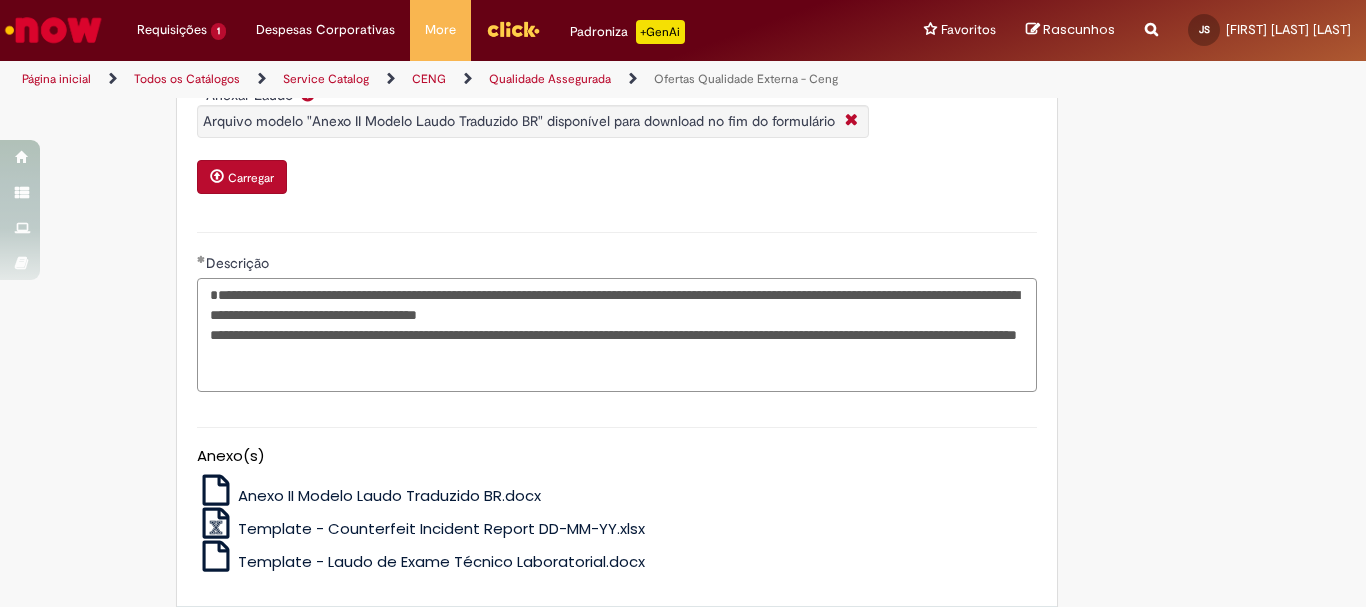 scroll, scrollTop: 700, scrollLeft: 0, axis: vertical 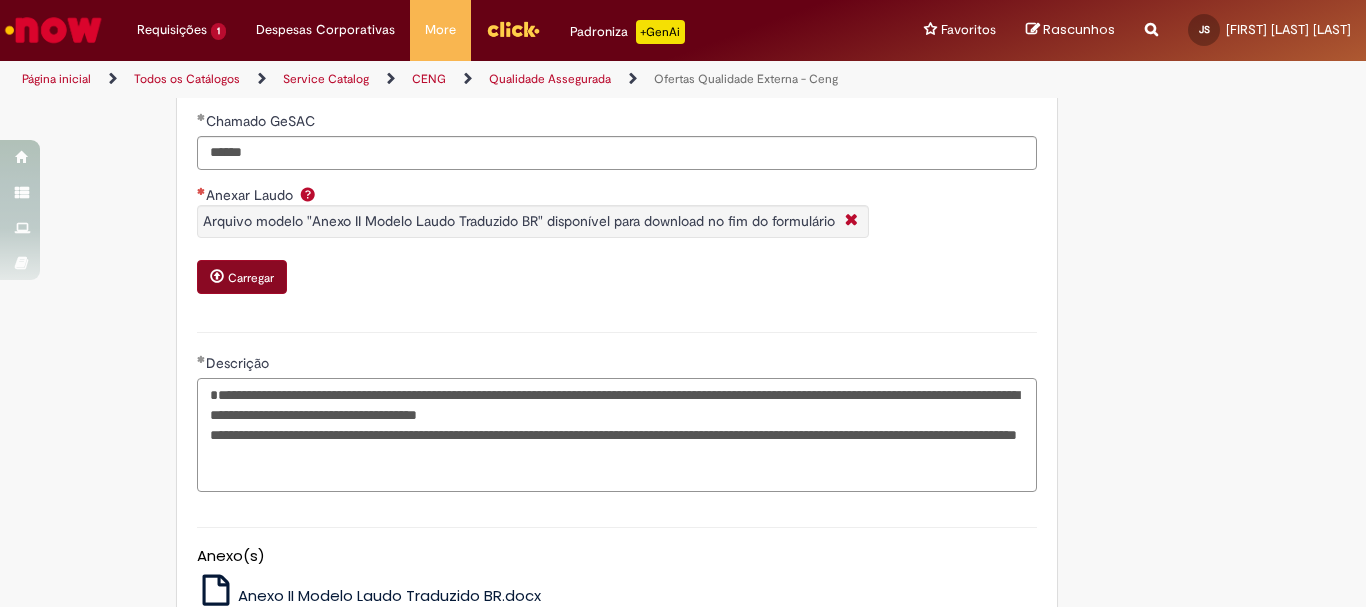 type on "**********" 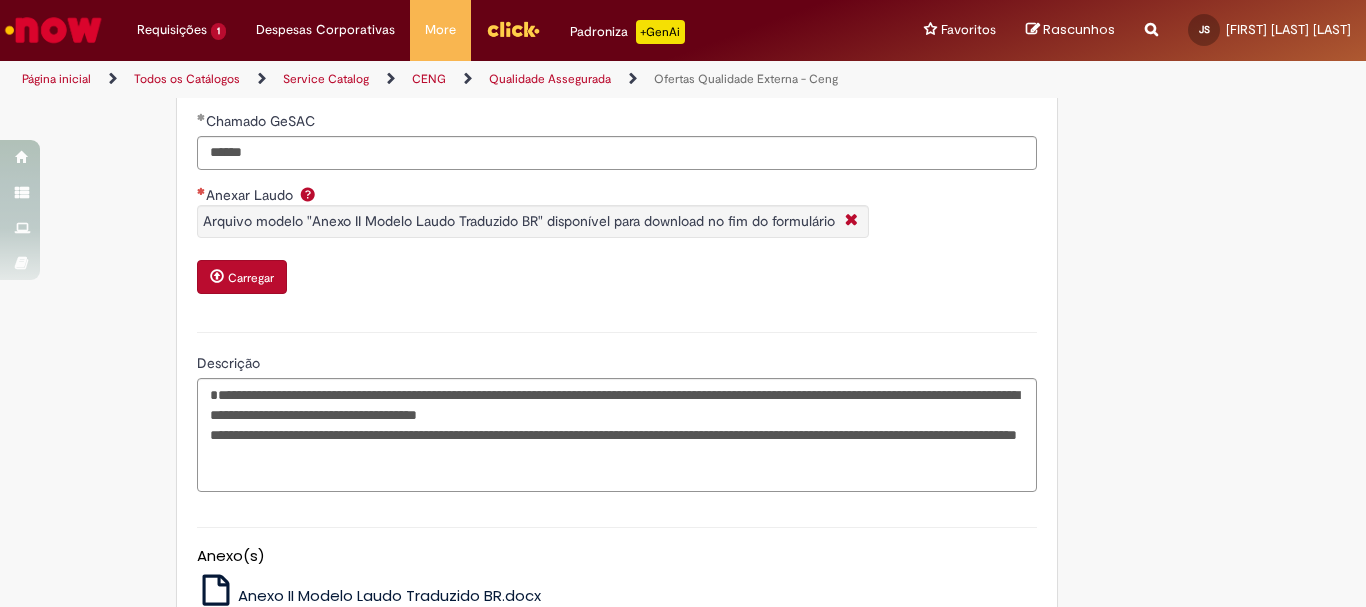 click on "Carregar" at bounding box center (242, 277) 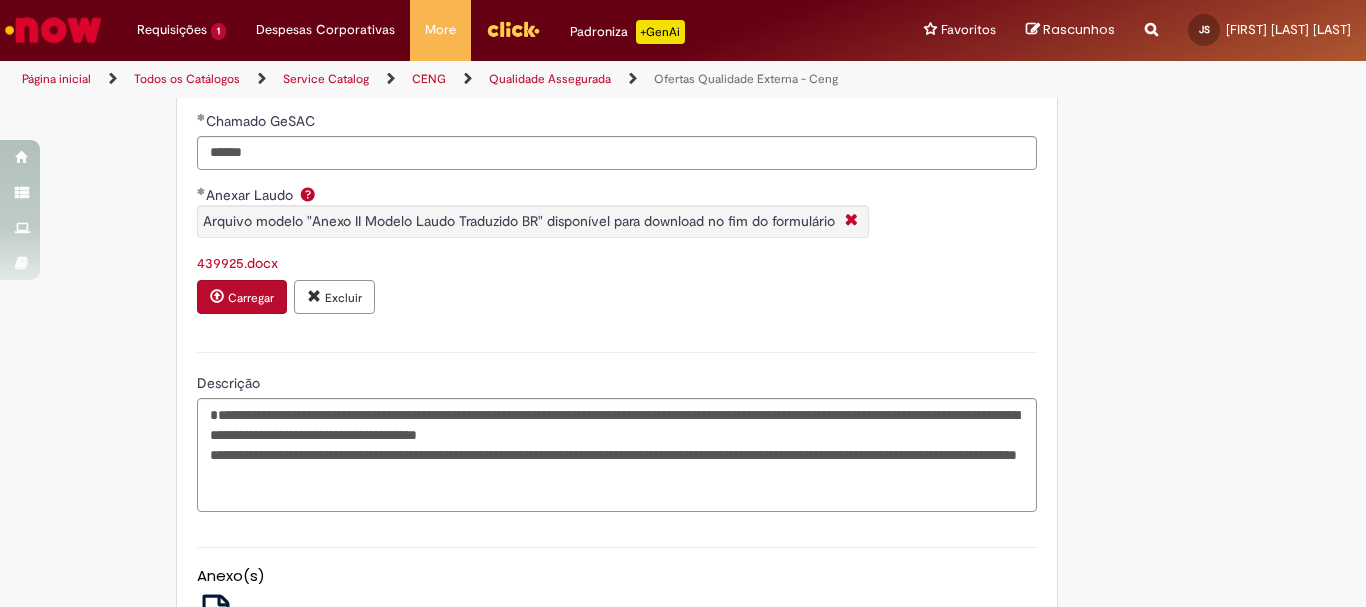 scroll, scrollTop: 1005, scrollLeft: 0, axis: vertical 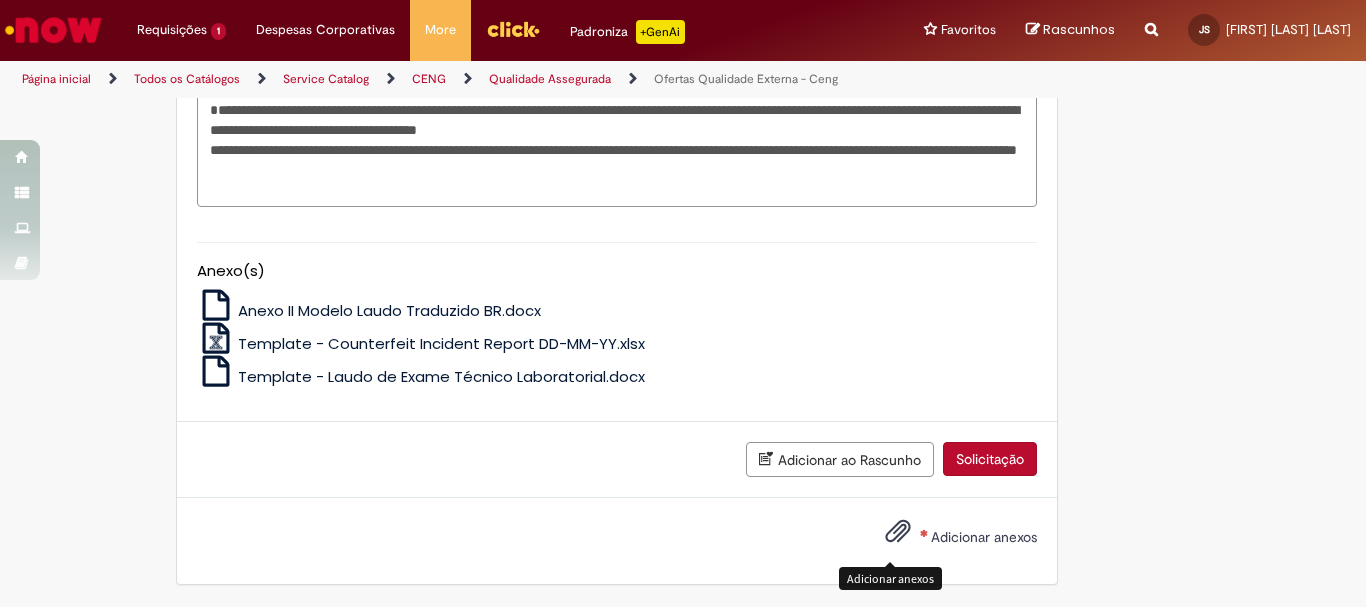 click at bounding box center (898, 532) 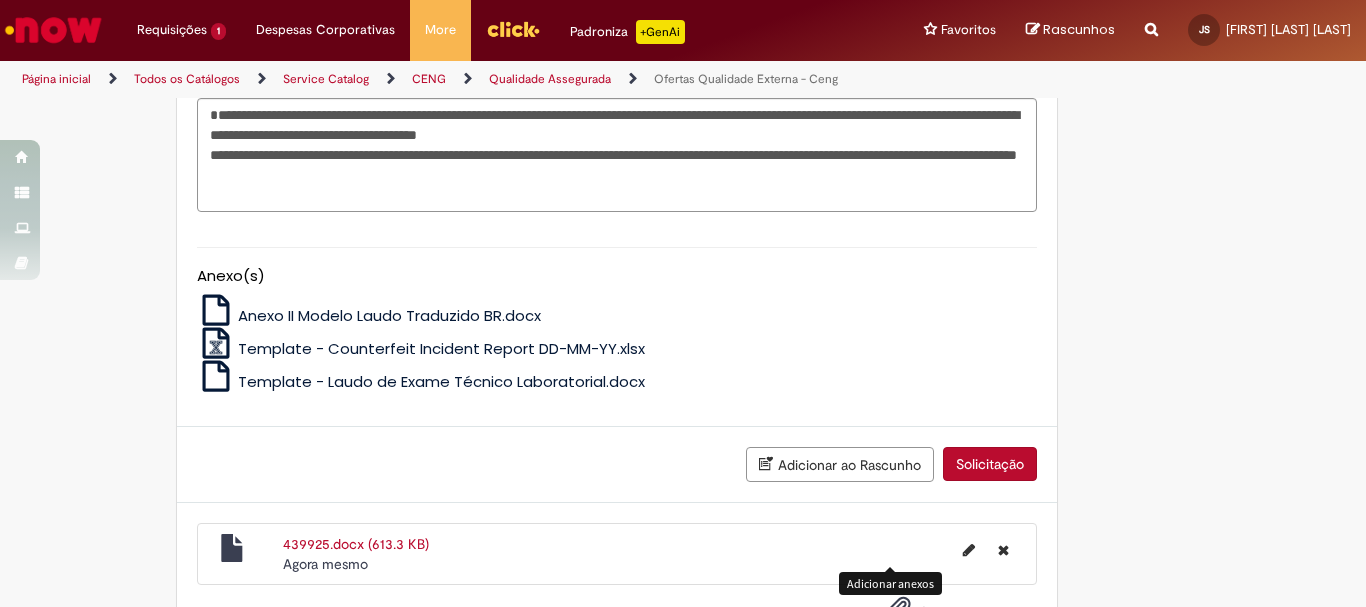 scroll, scrollTop: 1077, scrollLeft: 0, axis: vertical 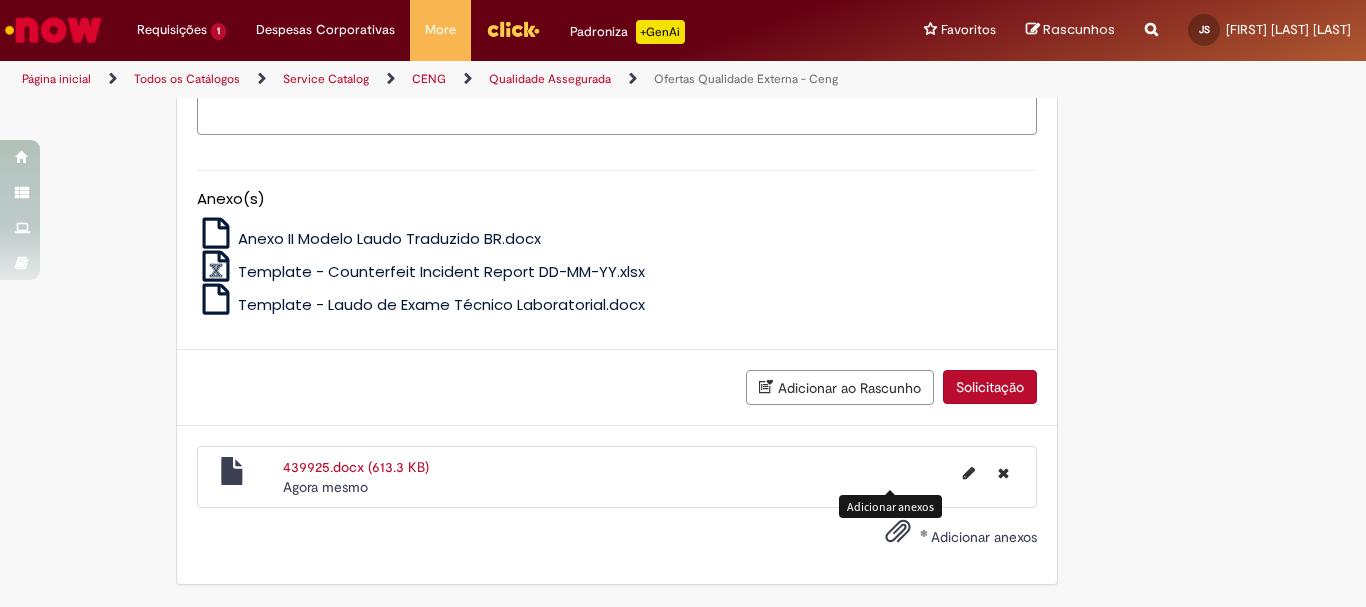 click on "Solicitação" at bounding box center [990, 387] 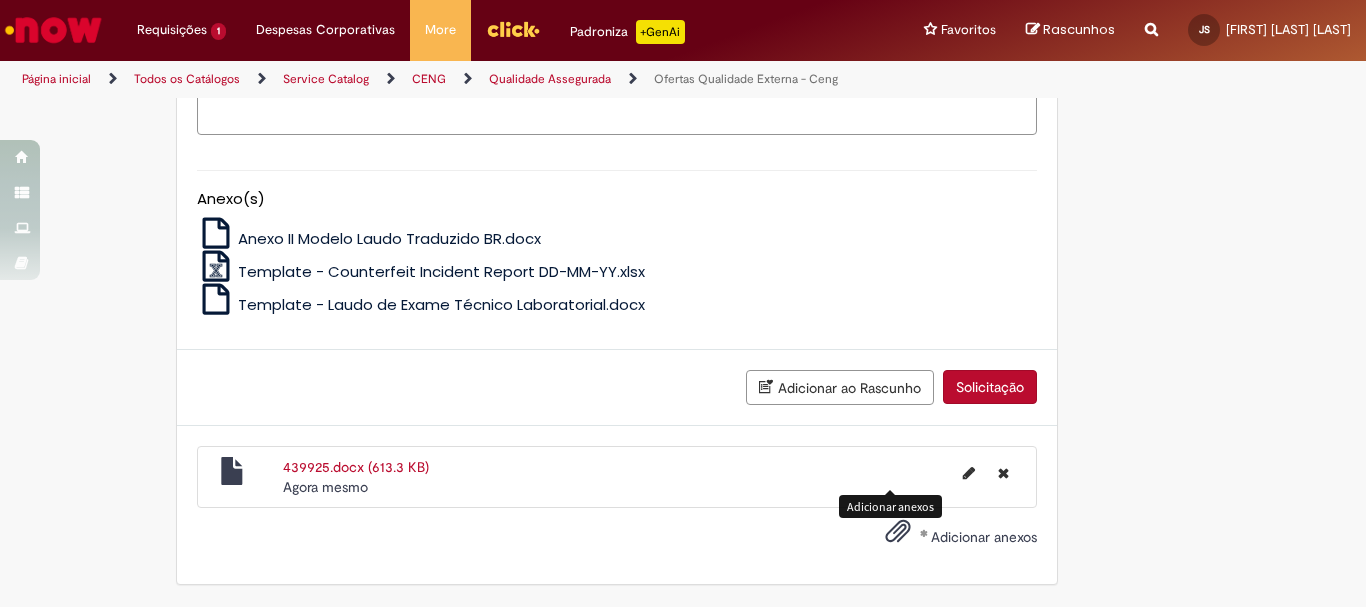 scroll, scrollTop: 1031, scrollLeft: 0, axis: vertical 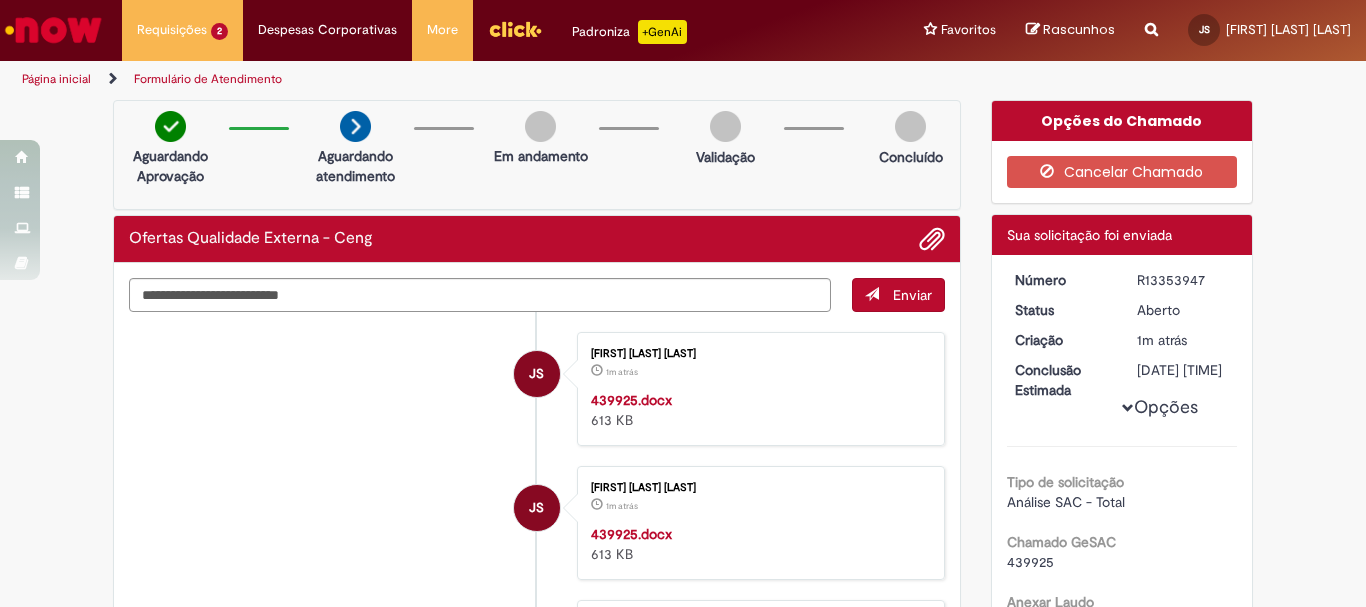 click on "Página inicial" at bounding box center (56, 79) 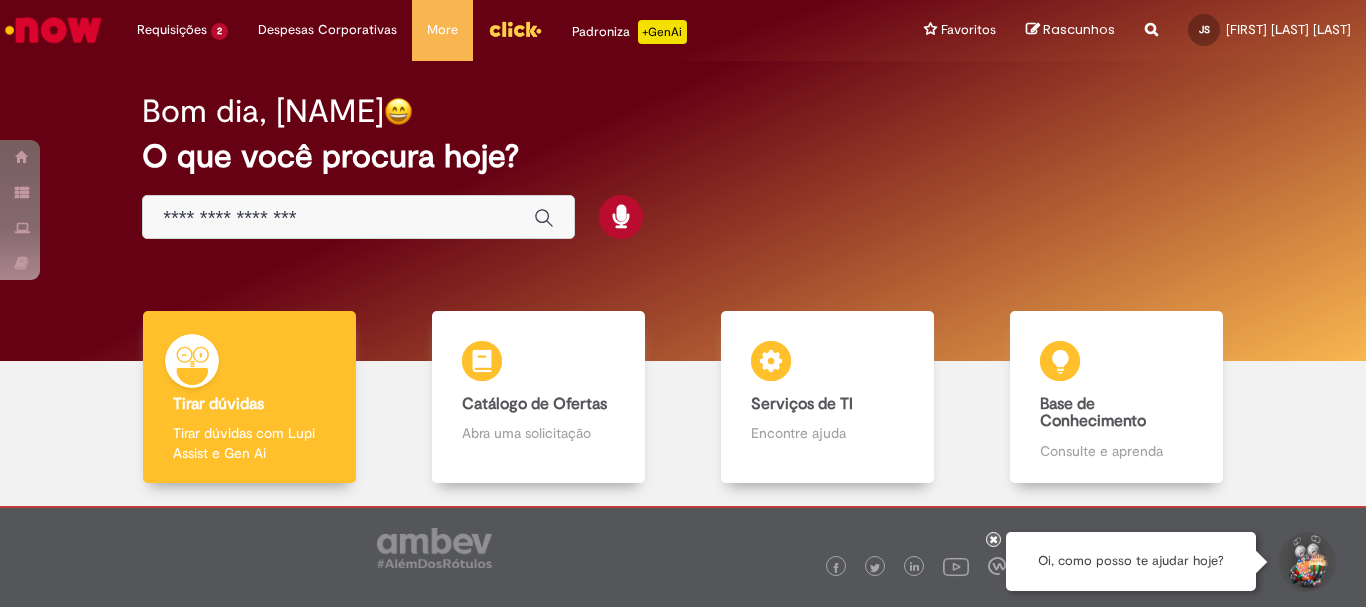 click at bounding box center (338, 218) 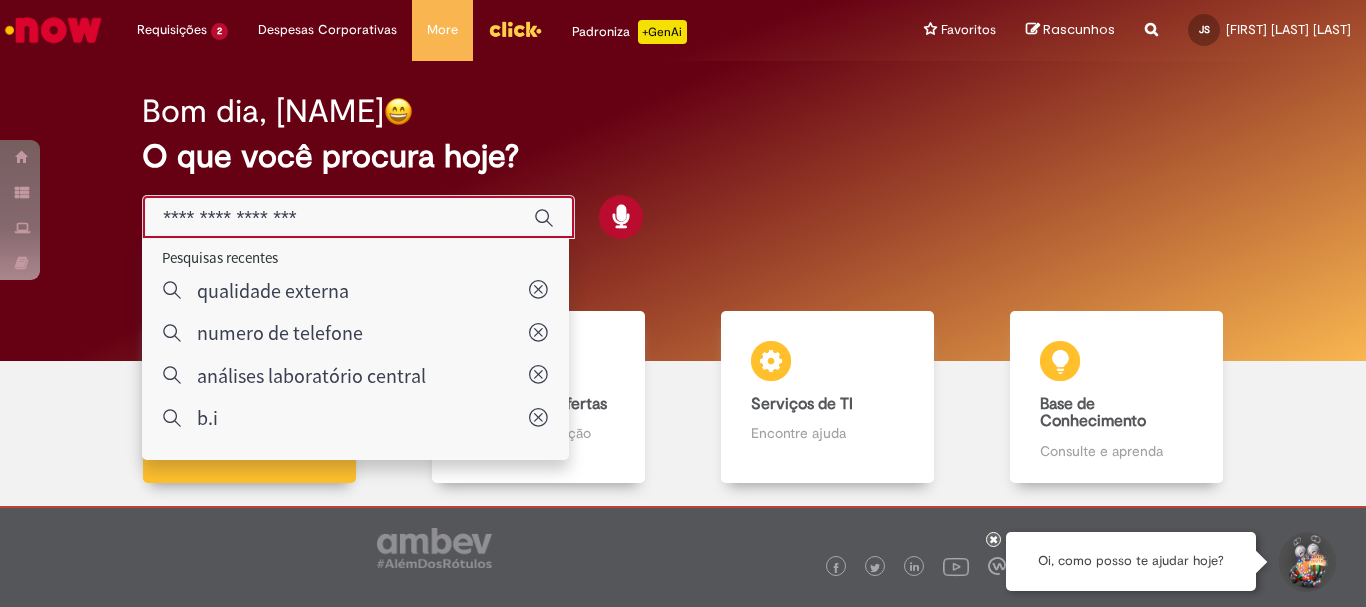 type on "**********" 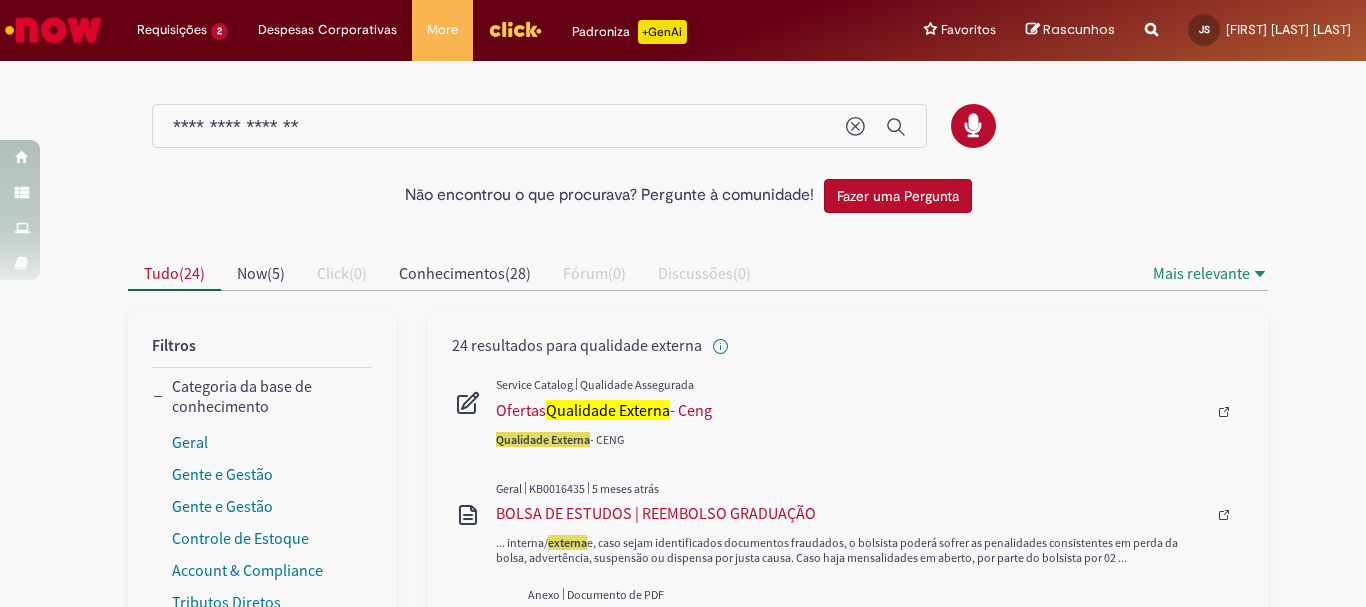 click at bounding box center (870, 412) 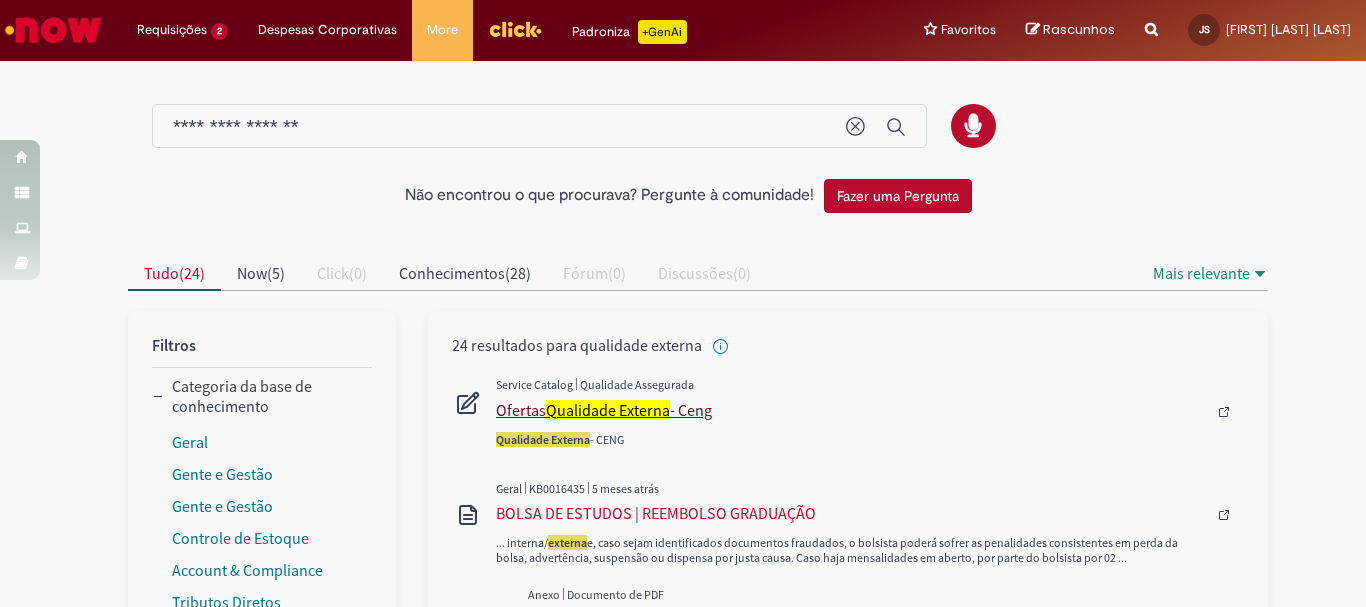 click on "Qualidade Externa" at bounding box center [608, 410] 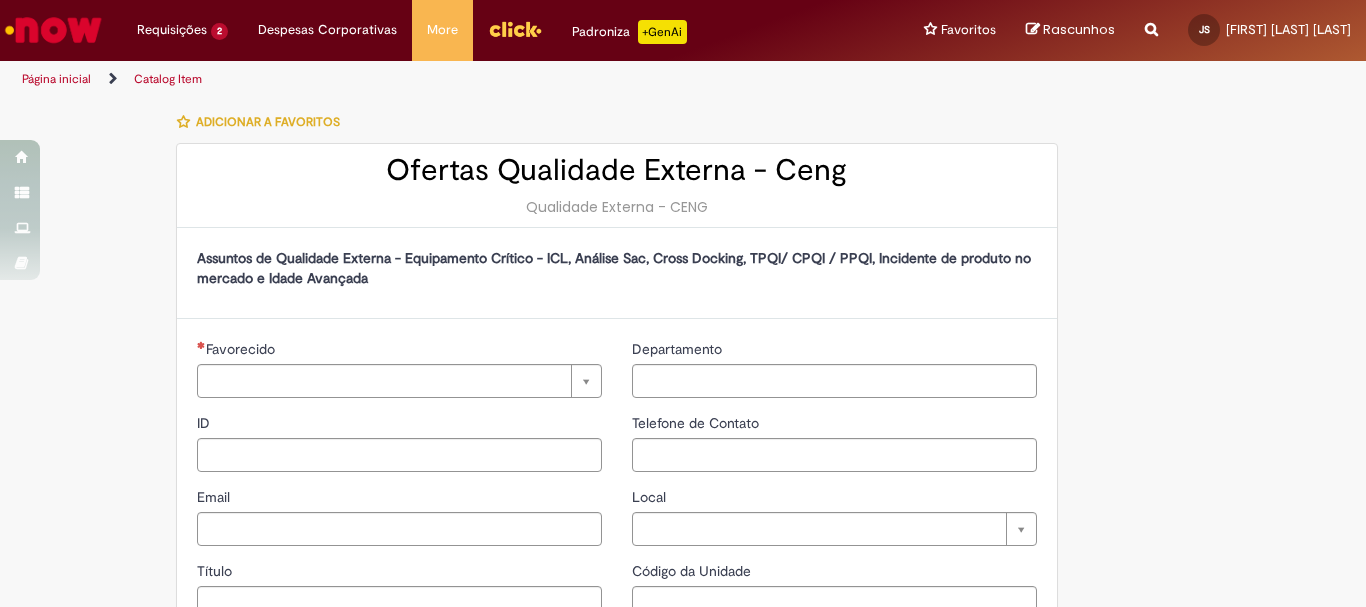 type on "********" 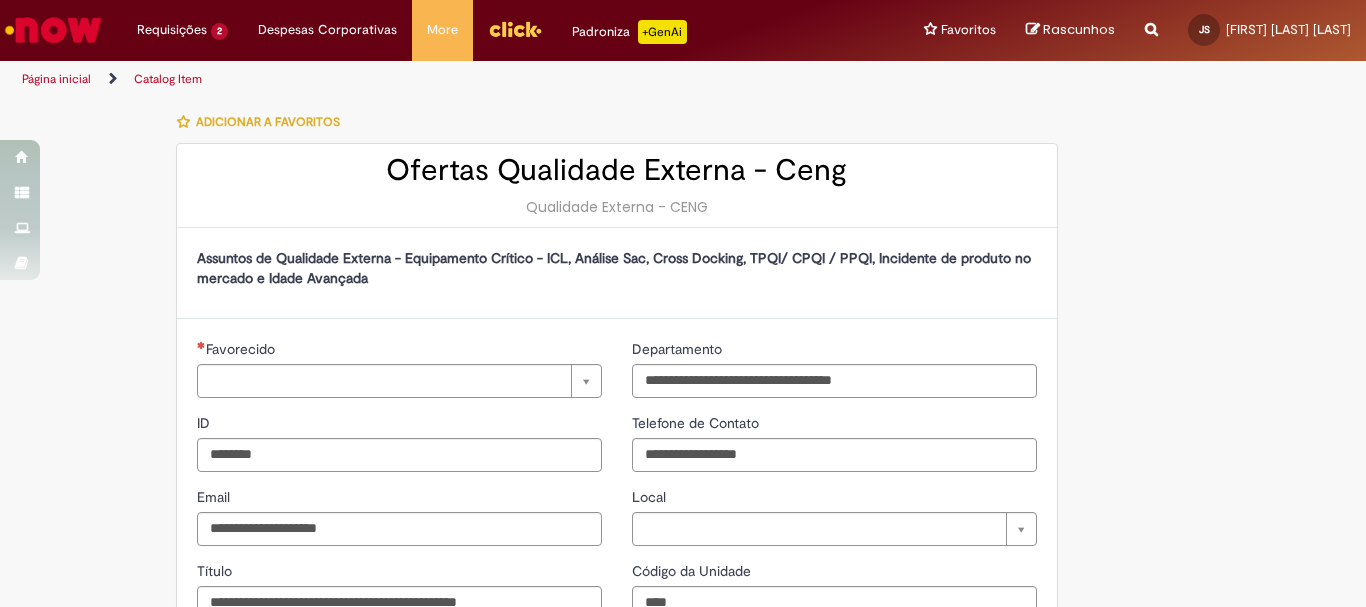 type on "**********" 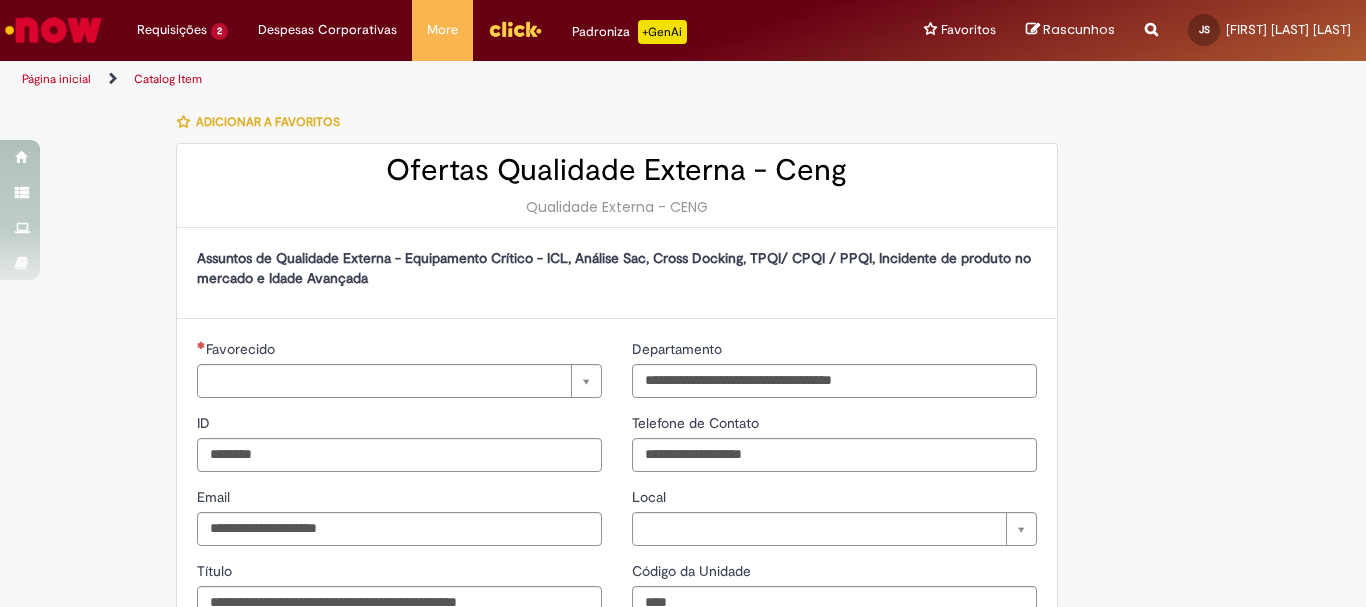 type on "**********" 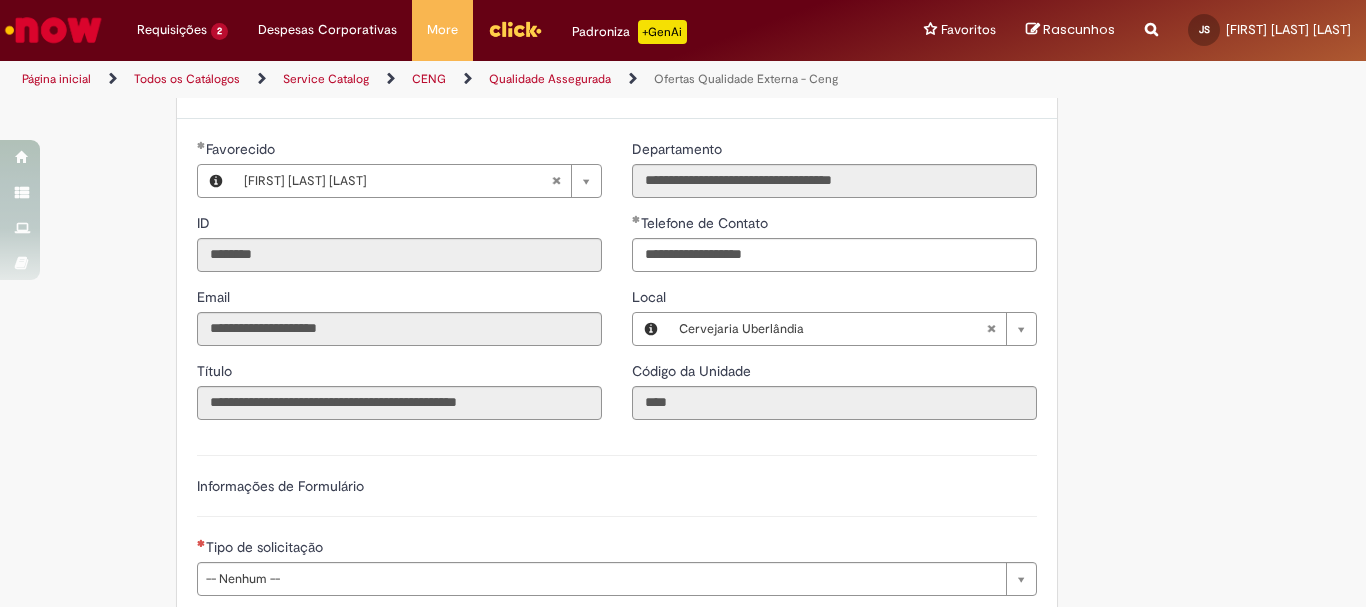 scroll, scrollTop: 500, scrollLeft: 0, axis: vertical 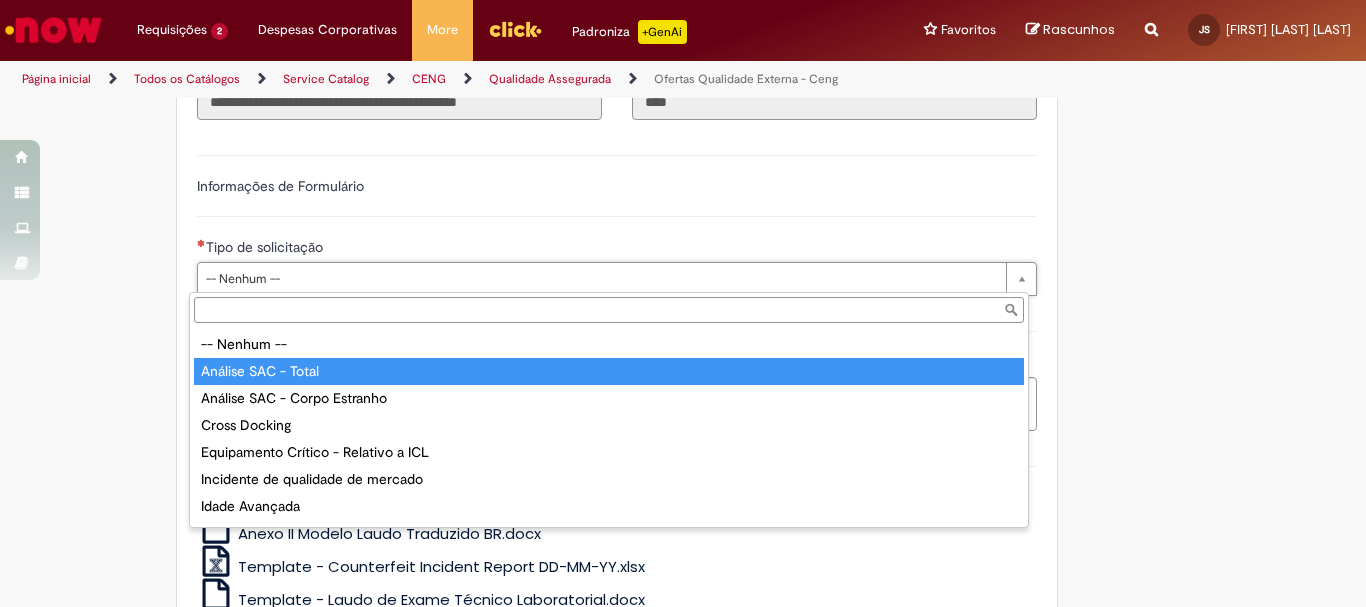 type on "**********" 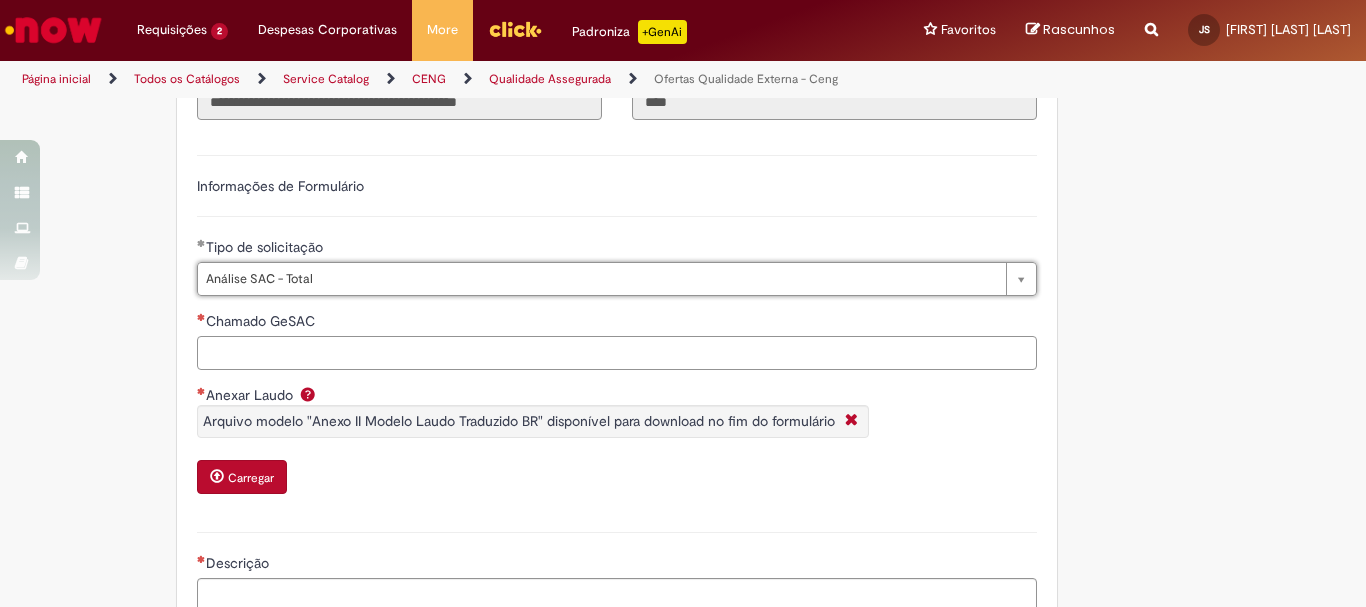 click on "Chamado GeSAC" at bounding box center [617, 353] 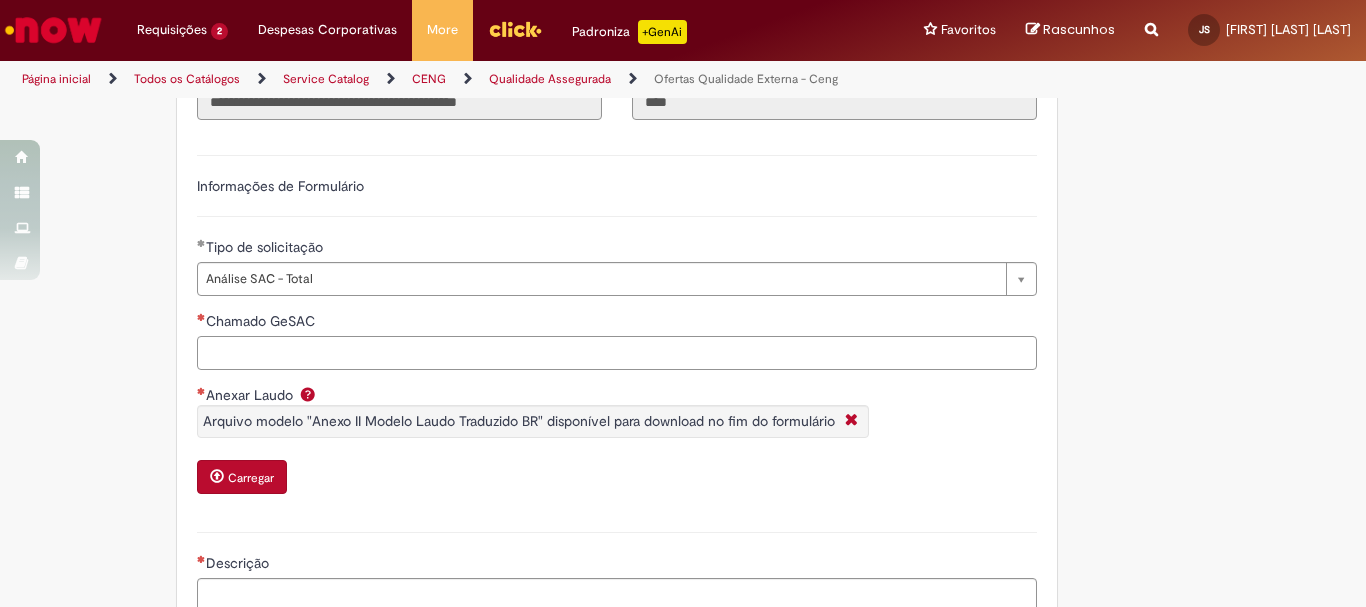 paste on "******" 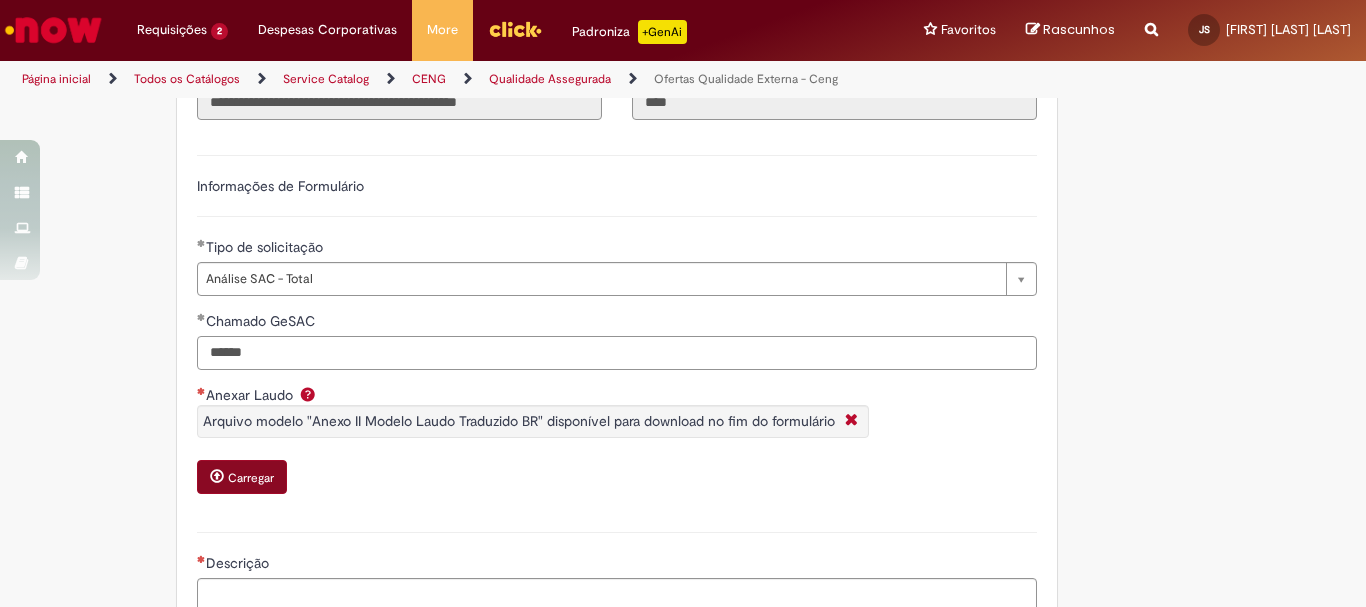 type on "******" 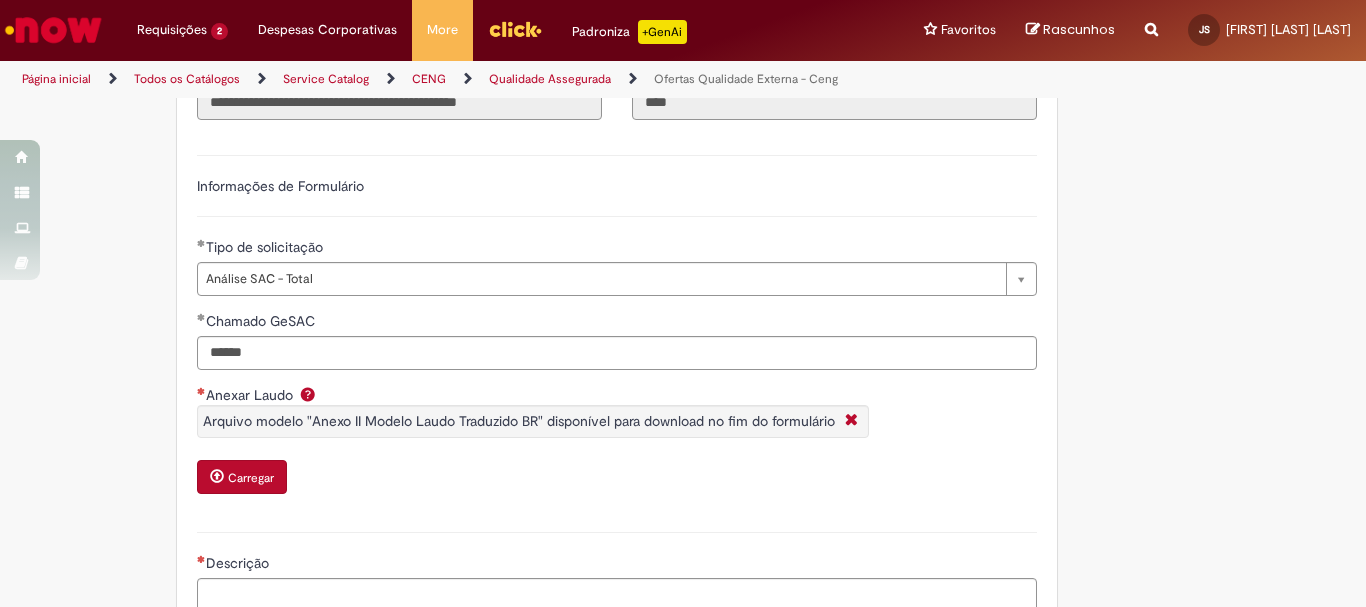 click on "Carregar" at bounding box center (251, 478) 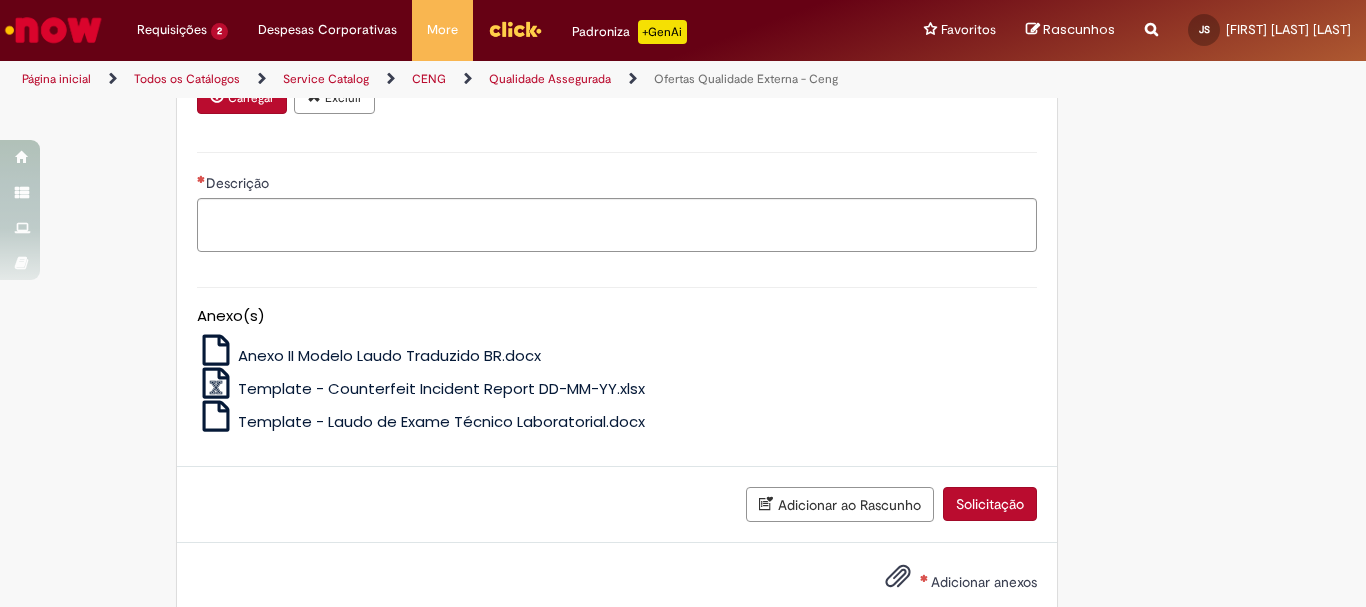 scroll, scrollTop: 945, scrollLeft: 0, axis: vertical 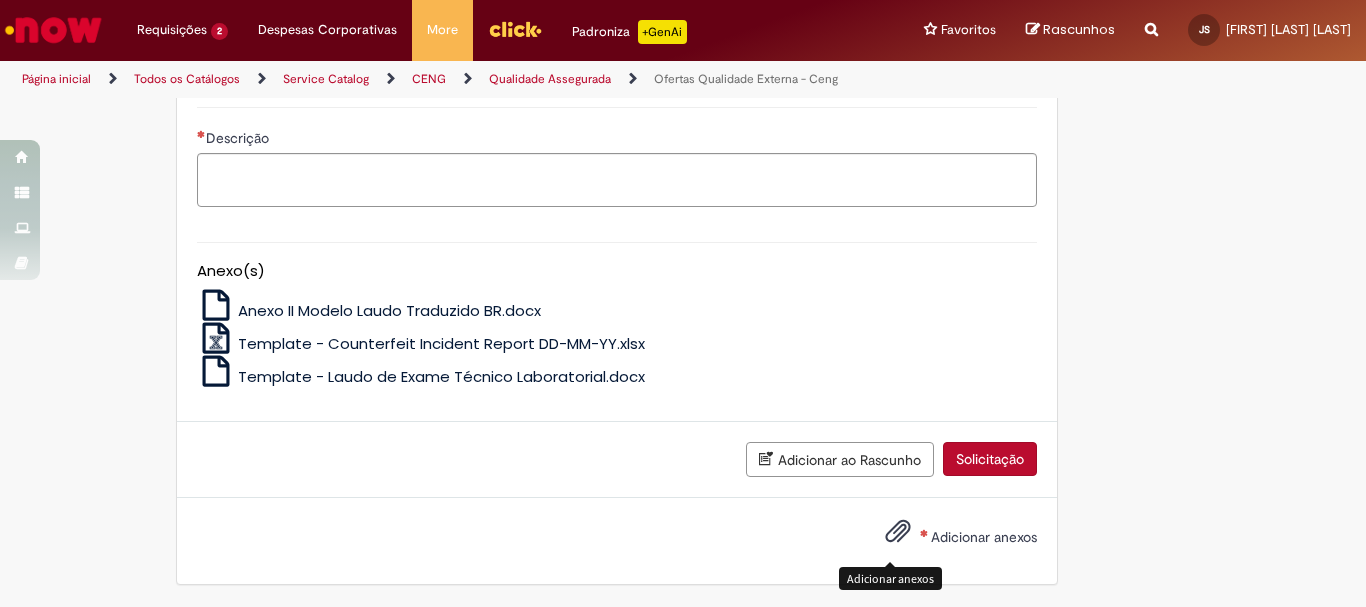 click at bounding box center (898, 532) 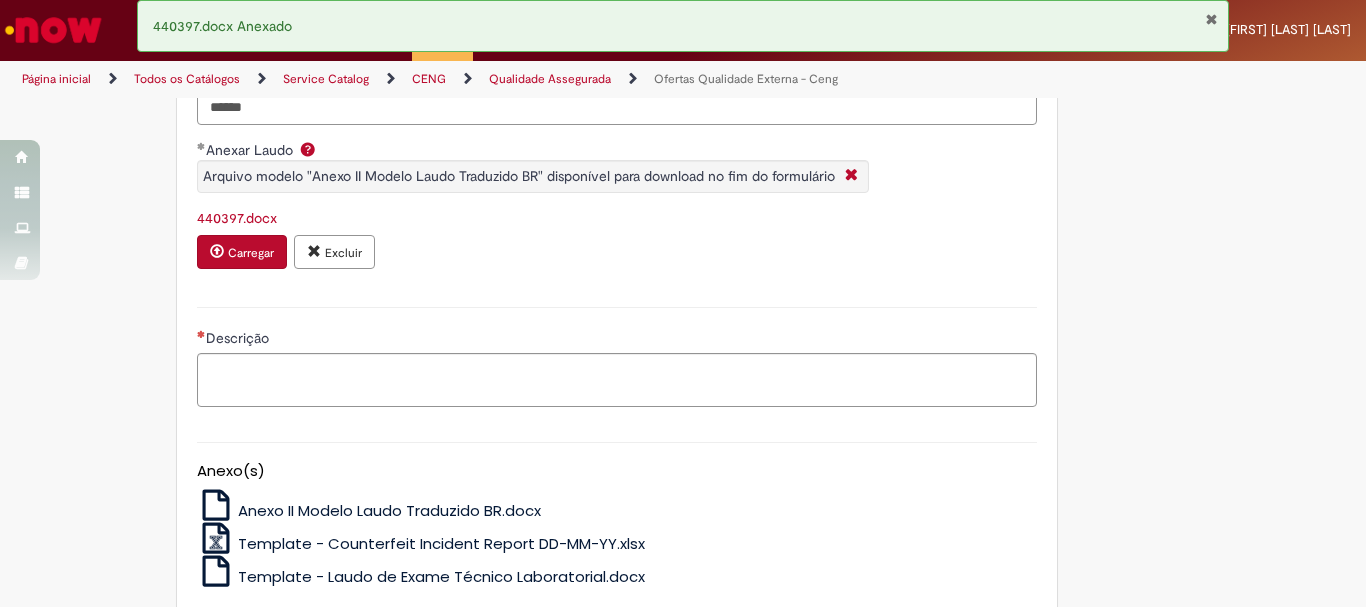 scroll, scrollTop: 645, scrollLeft: 0, axis: vertical 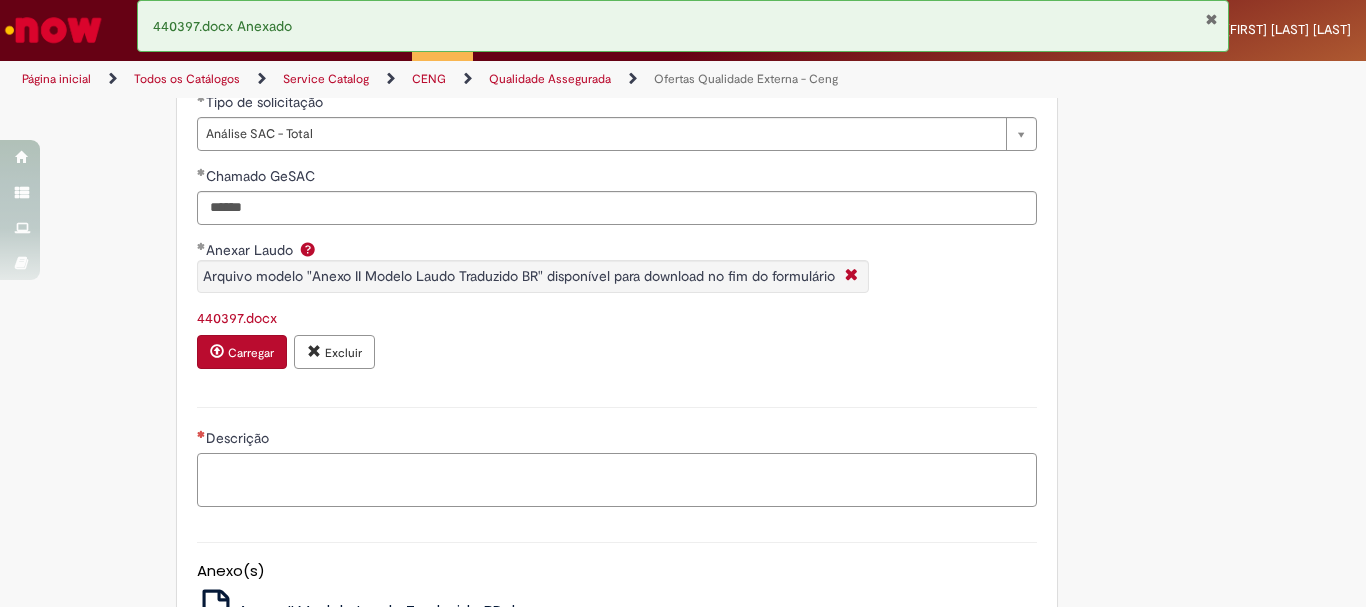 click on "Descrição" at bounding box center [617, 480] 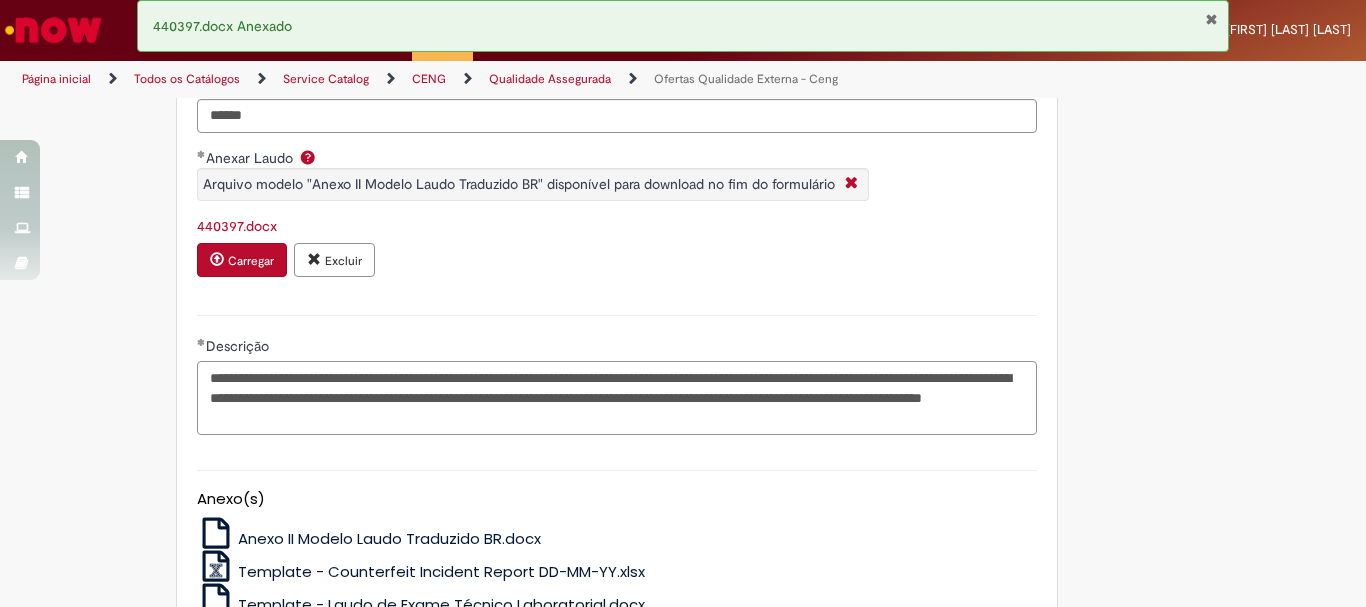 scroll, scrollTop: 1037, scrollLeft: 0, axis: vertical 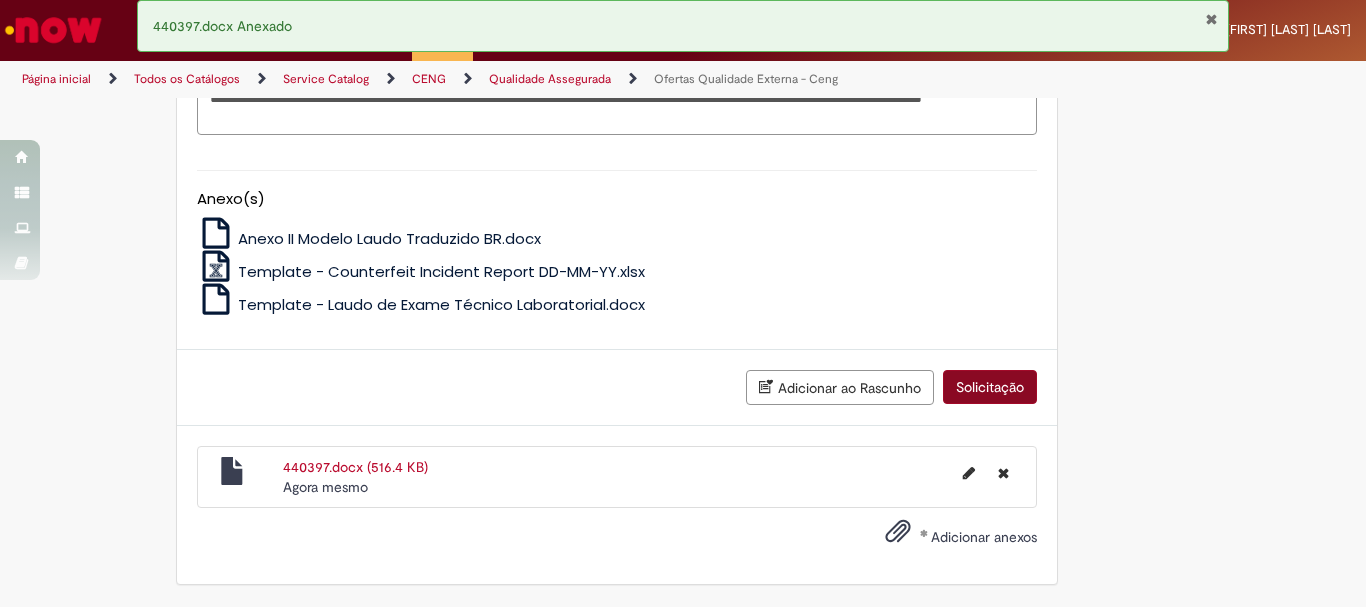 type on "**********" 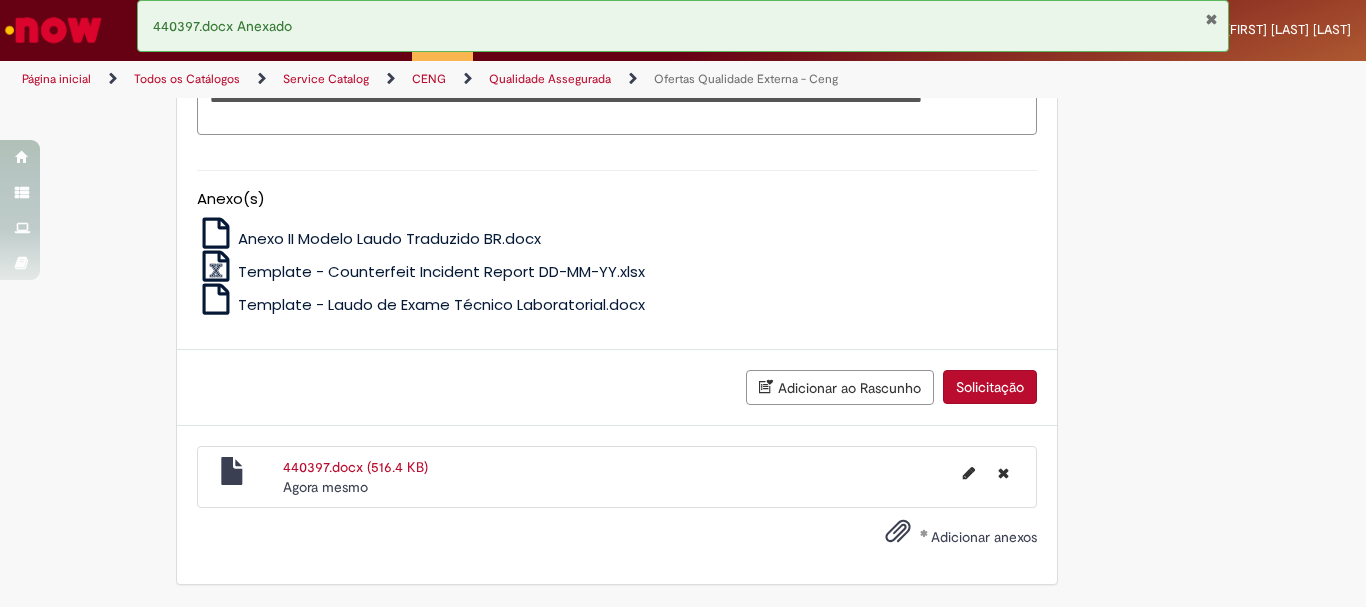 click on "Solicitação" at bounding box center [990, 387] 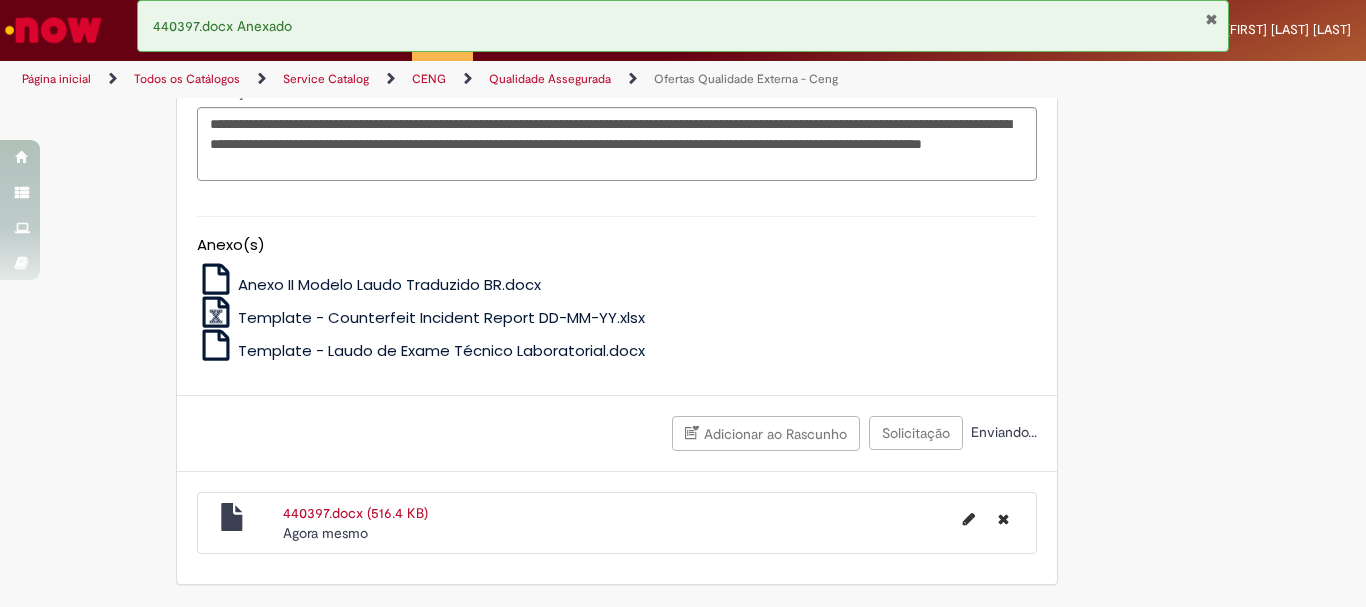 scroll, scrollTop: 991, scrollLeft: 0, axis: vertical 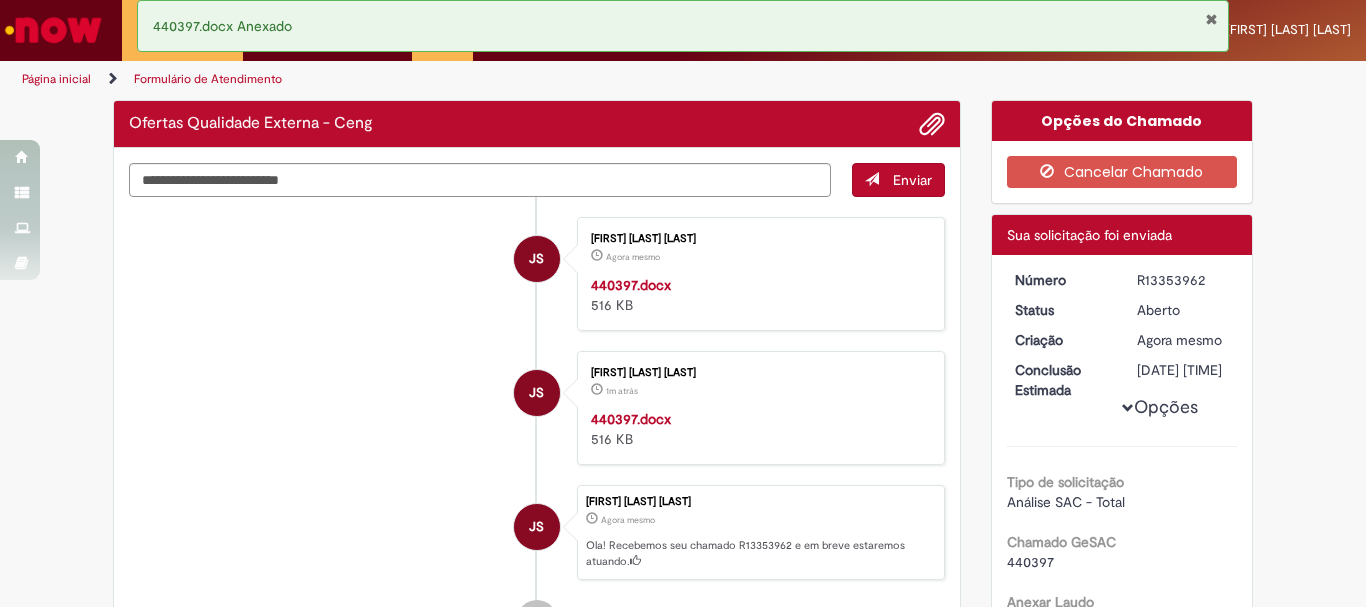 click on "Página inicial" at bounding box center (56, 79) 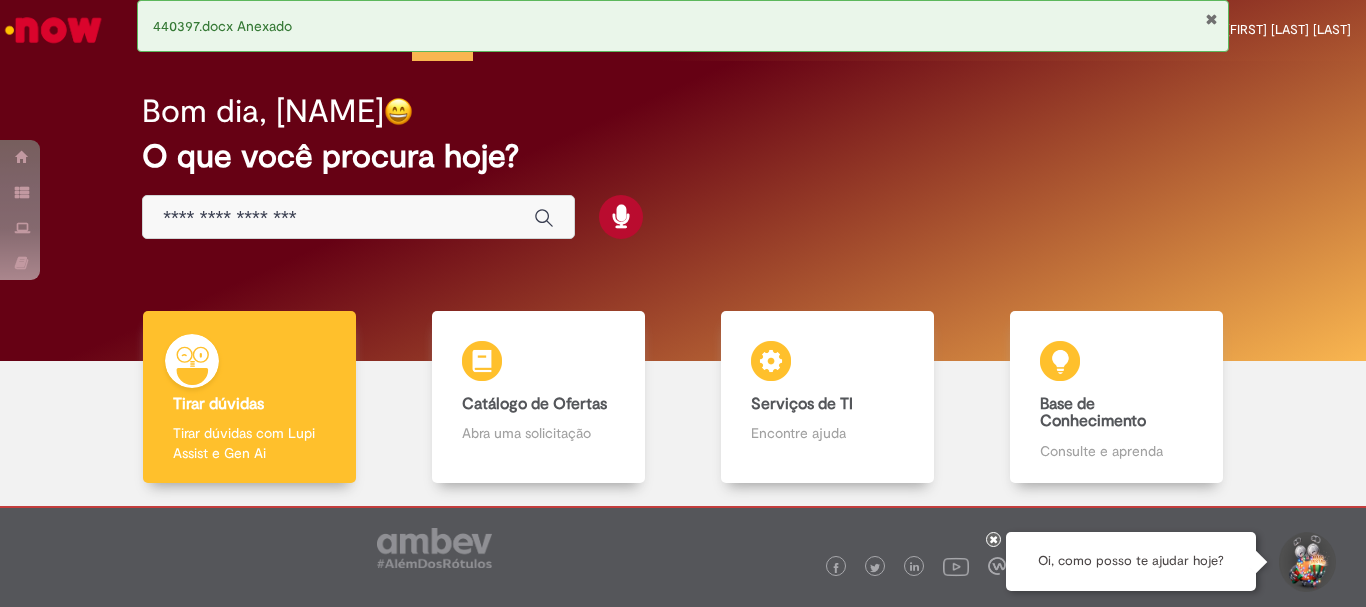 click on "Bom dia, Juliene
O que você procura hoje?" at bounding box center (683, 211) 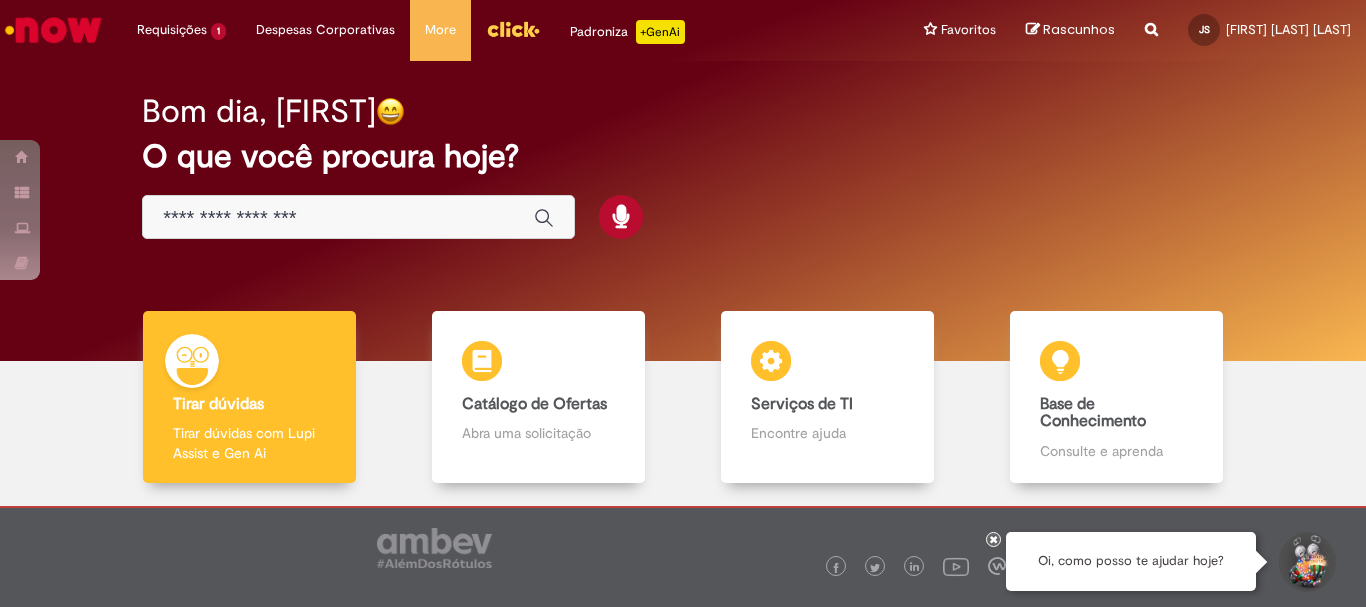 scroll, scrollTop: 0, scrollLeft: 0, axis: both 